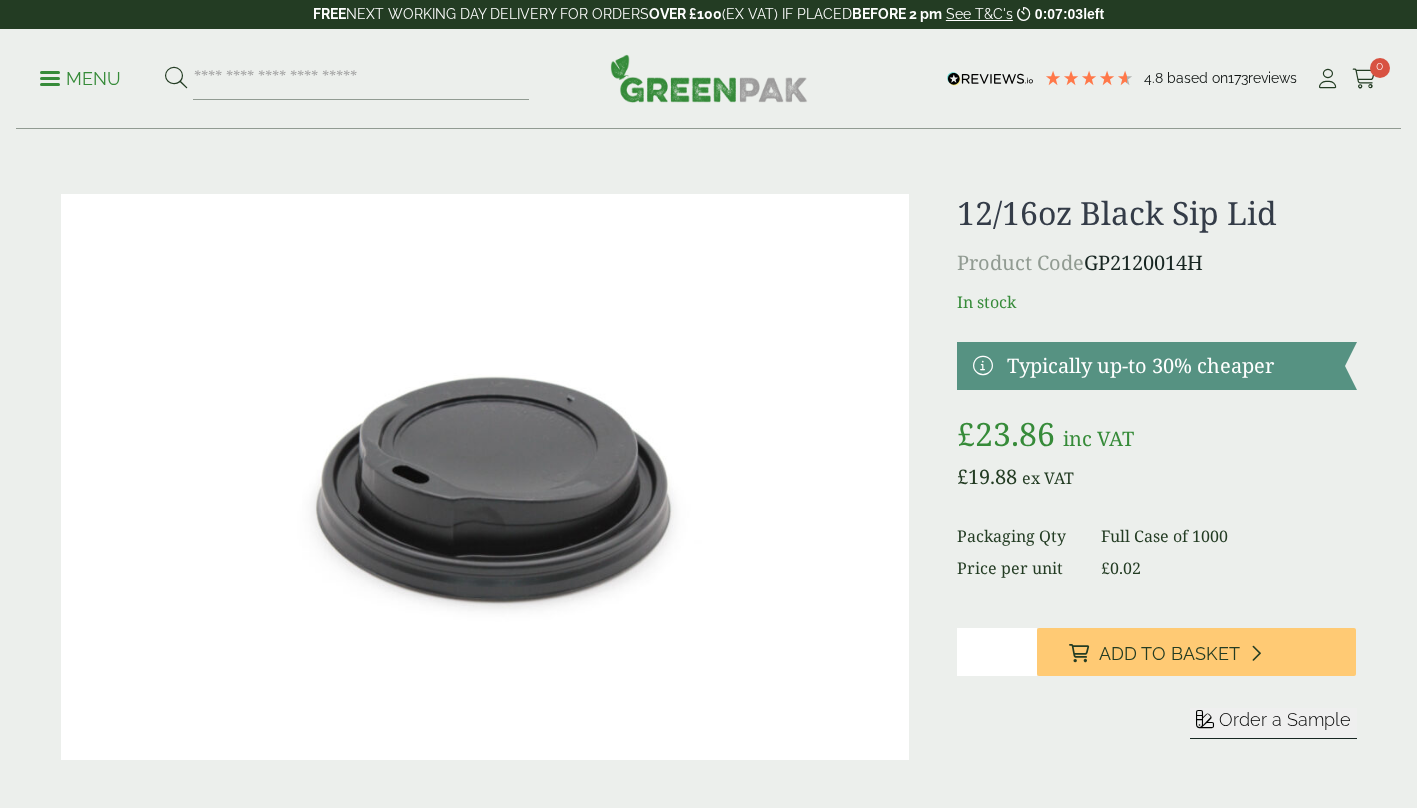 scroll, scrollTop: 0, scrollLeft: 0, axis: both 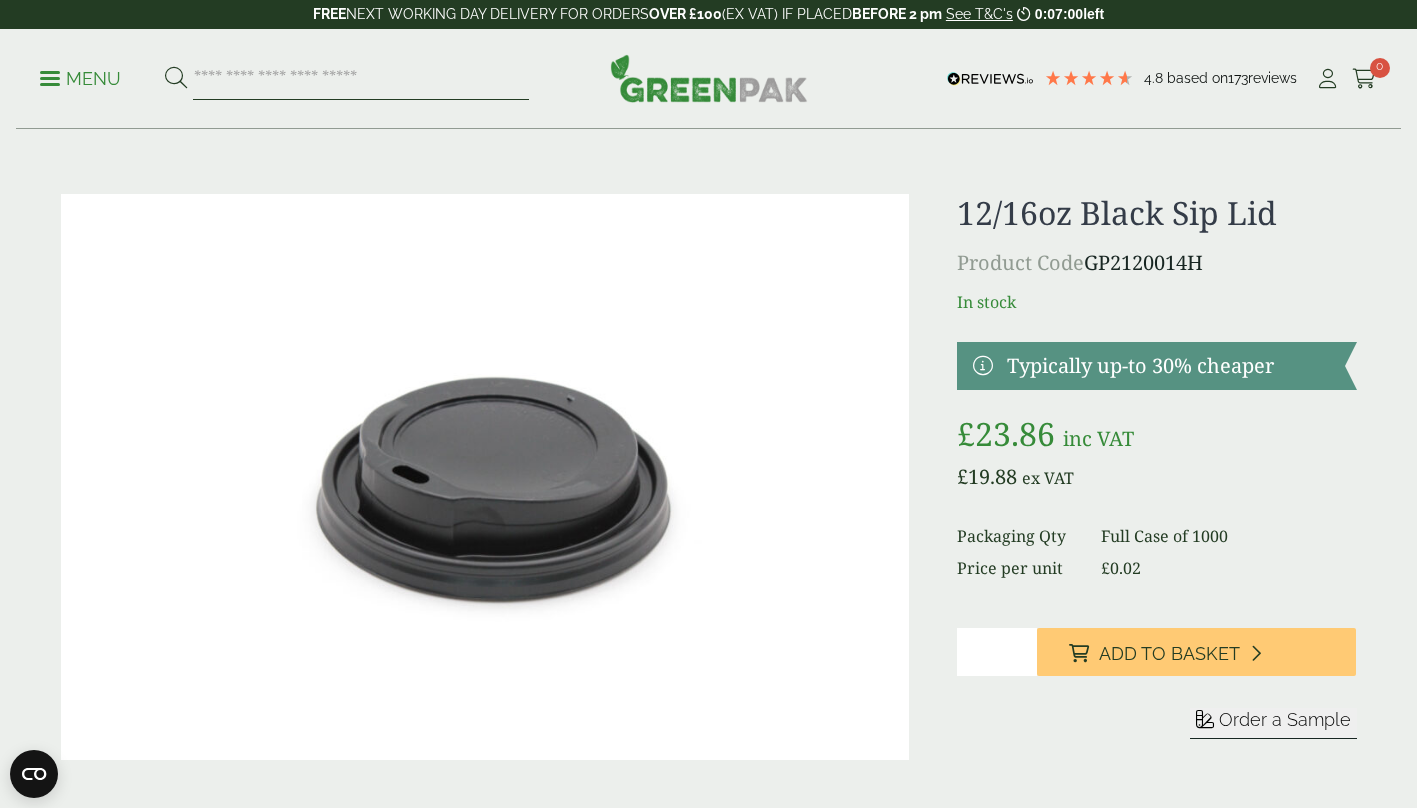 click at bounding box center [361, 79] 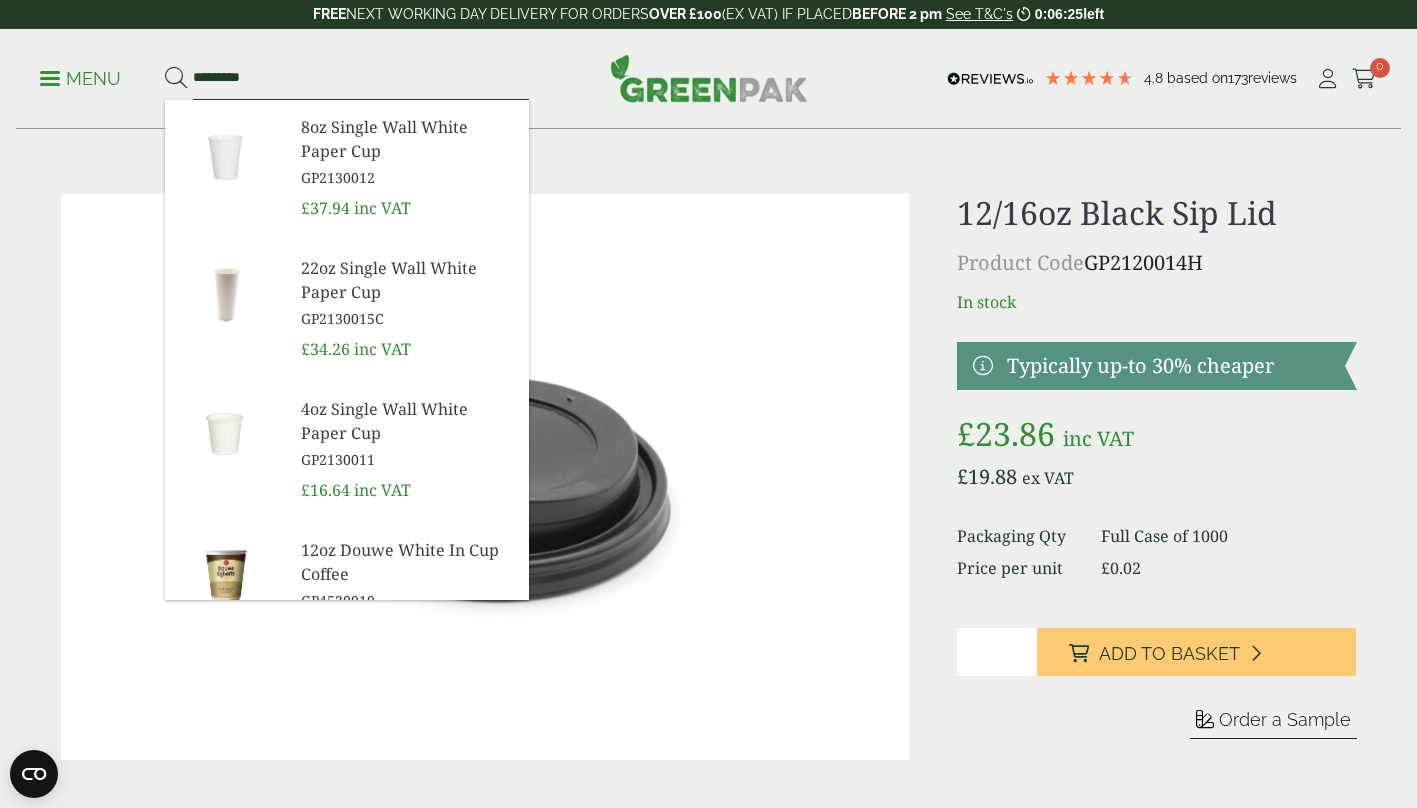 scroll, scrollTop: 289, scrollLeft: 0, axis: vertical 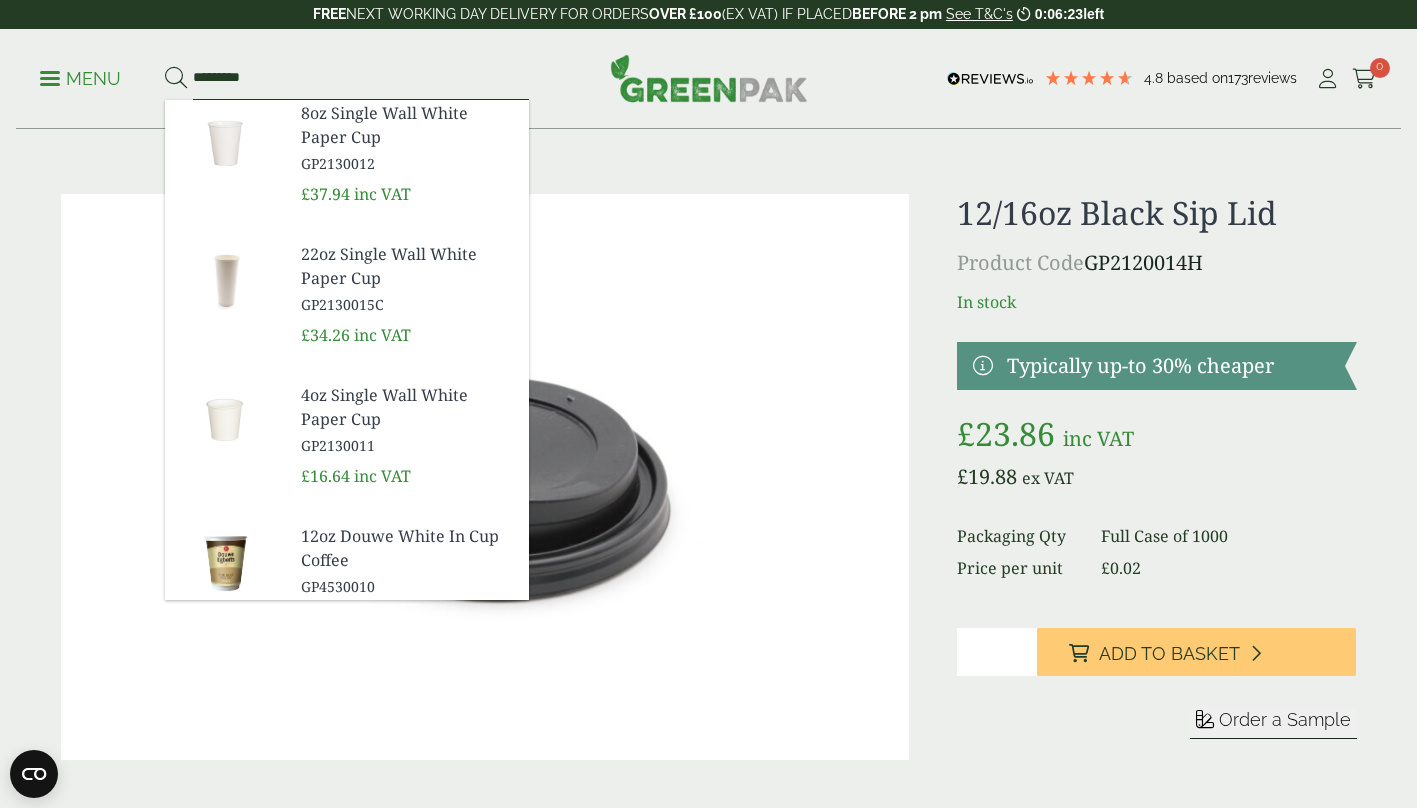 type on "*********" 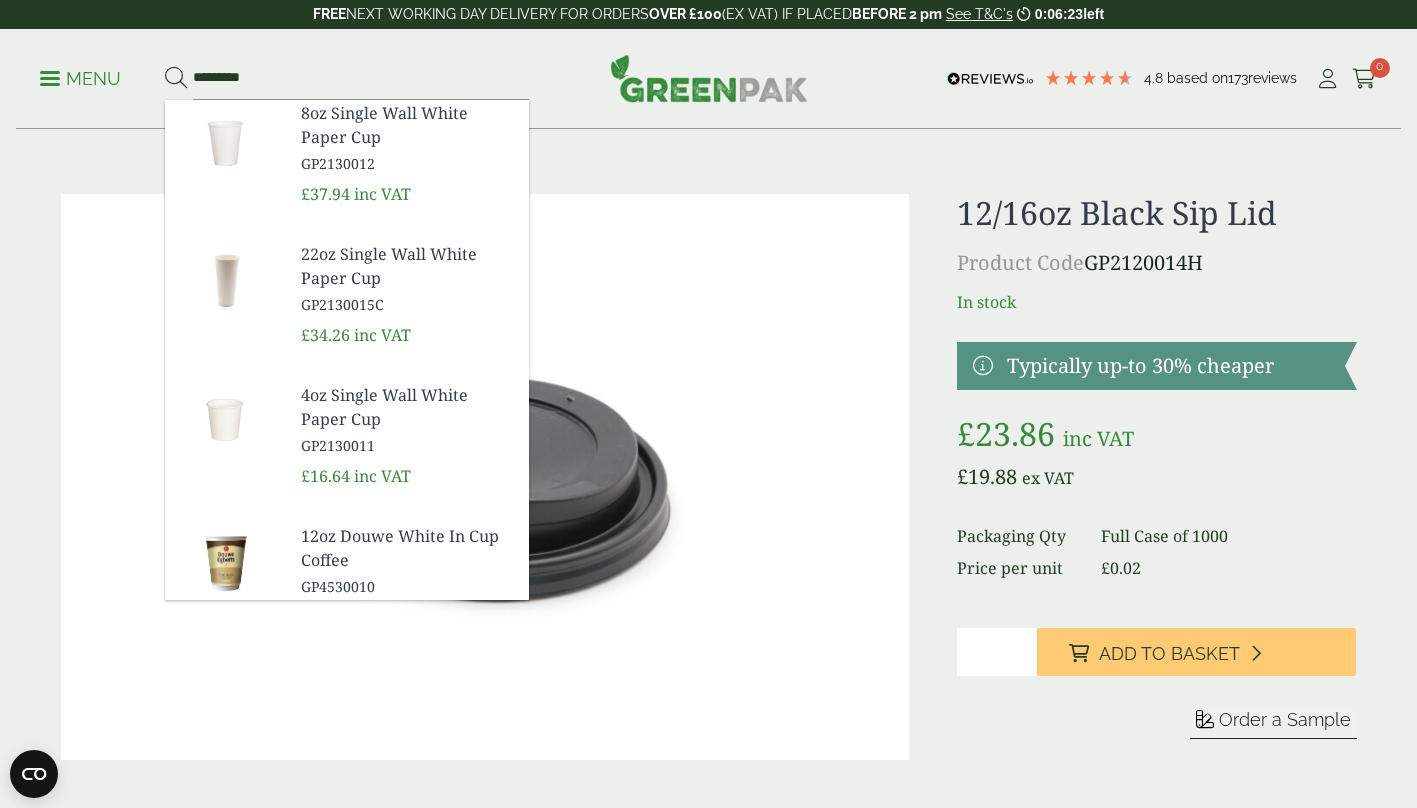 click on "22oz Single Wall White Paper Cup" at bounding box center [407, 266] 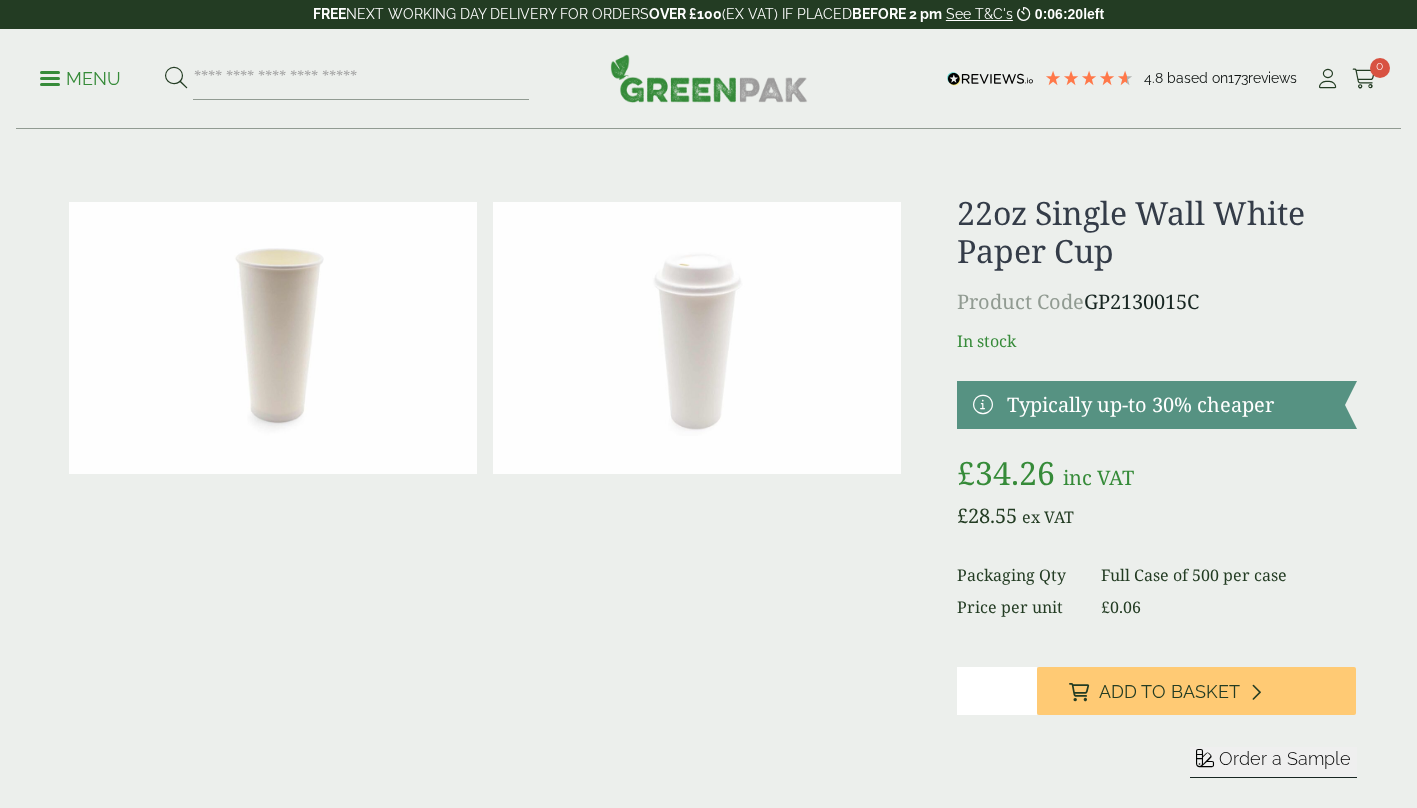 scroll, scrollTop: 0, scrollLeft: 0, axis: both 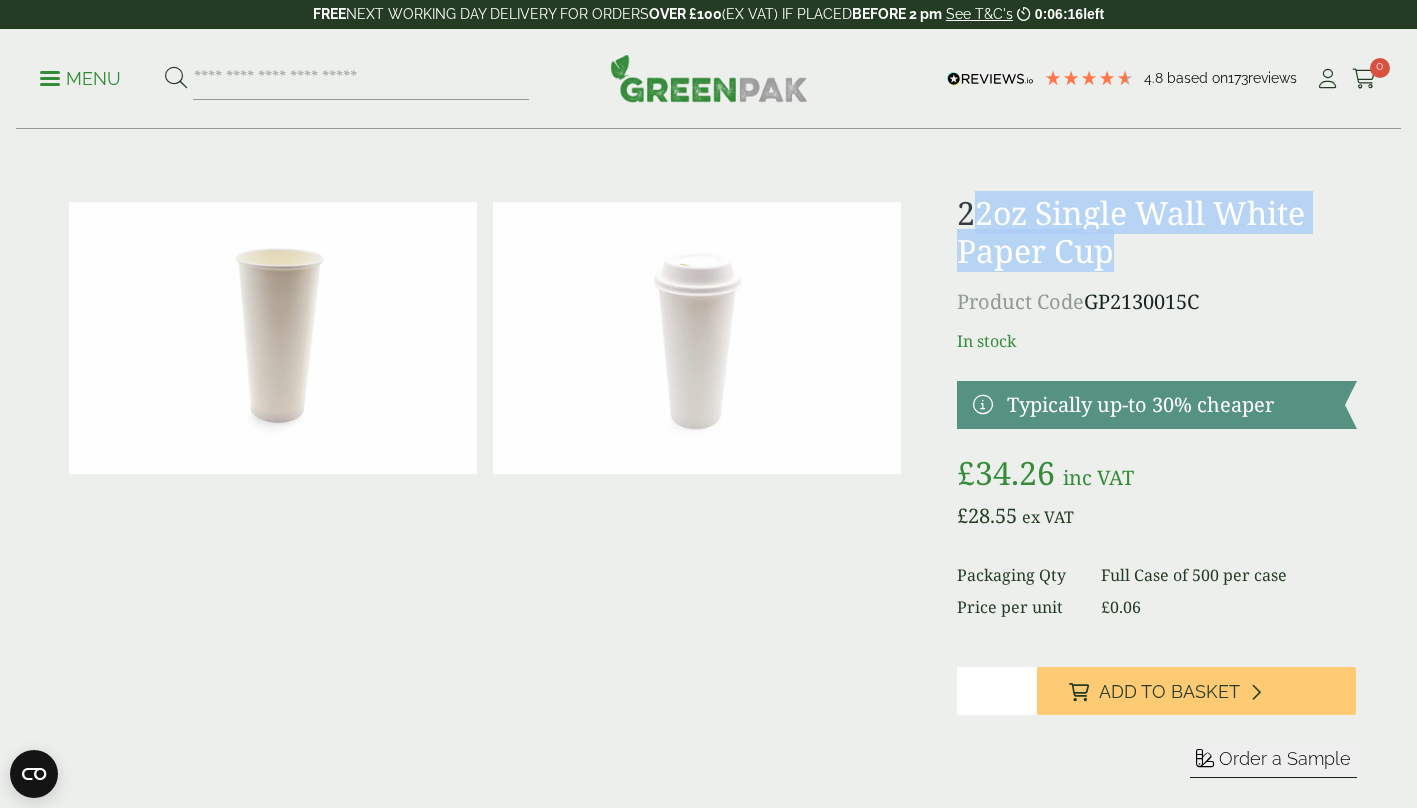 drag, startPoint x: 1127, startPoint y: 253, endPoint x: 973, endPoint y: 210, distance: 159.8906 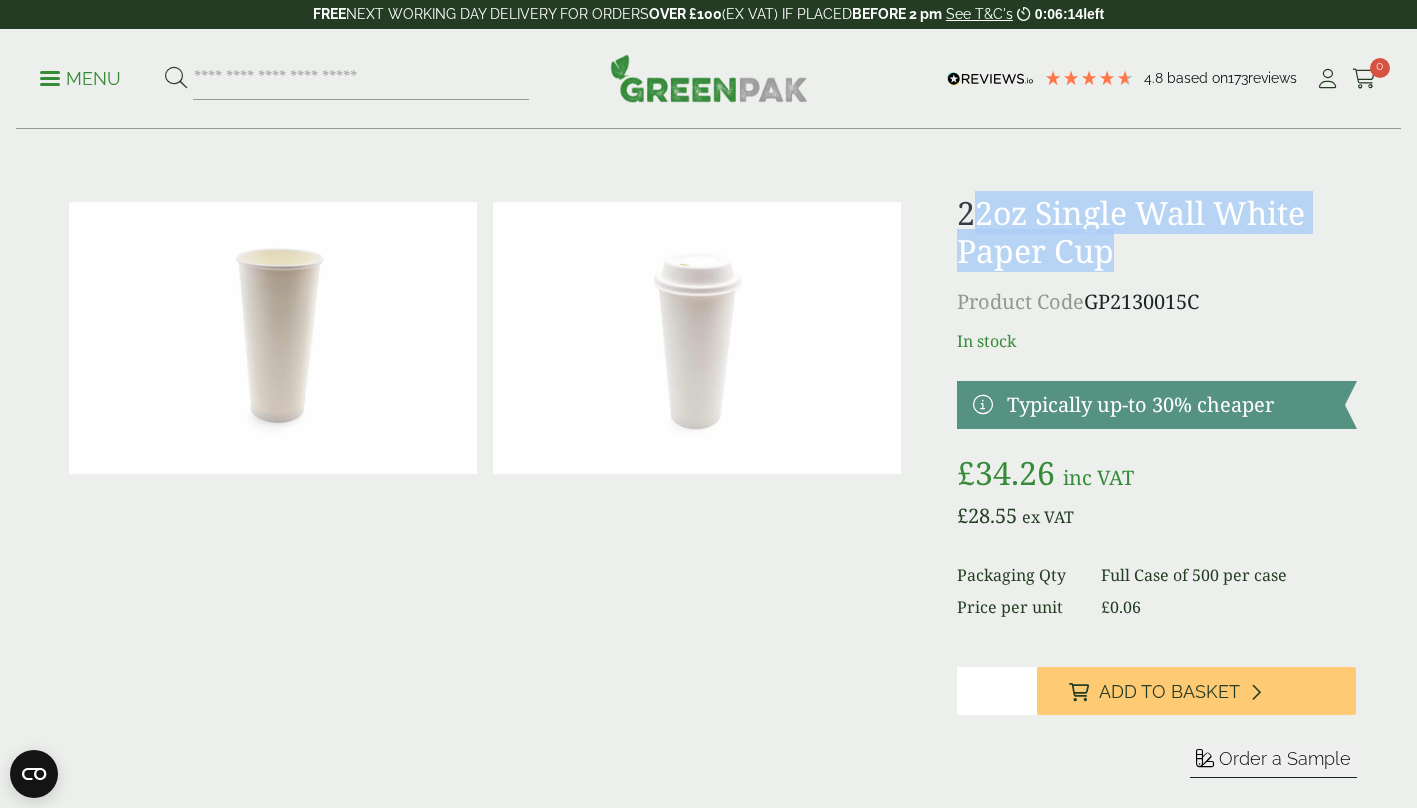 click on "22oz Single Wall White Paper Cup" at bounding box center (1156, 232) 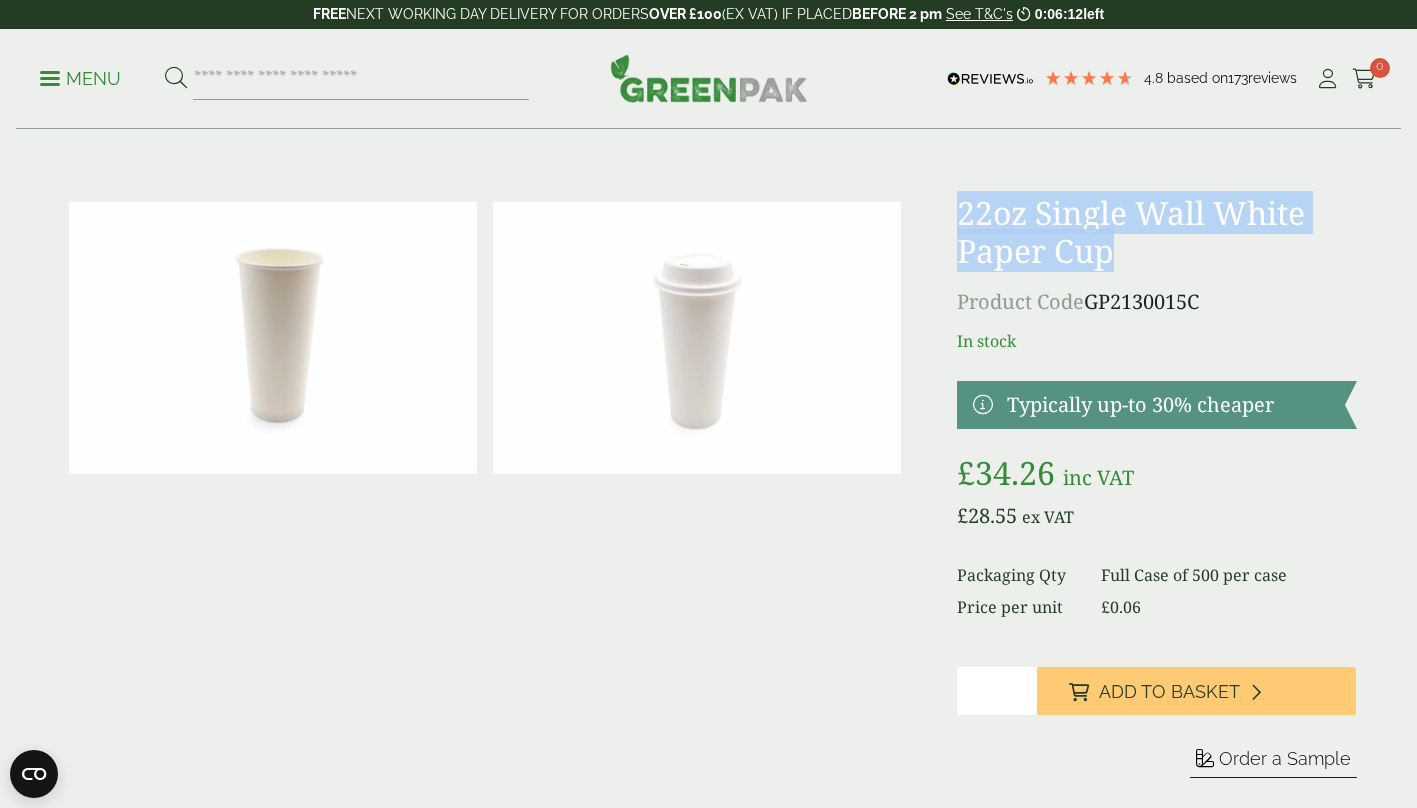 drag, startPoint x: 1076, startPoint y: 260, endPoint x: 948, endPoint y: 213, distance: 136.35616 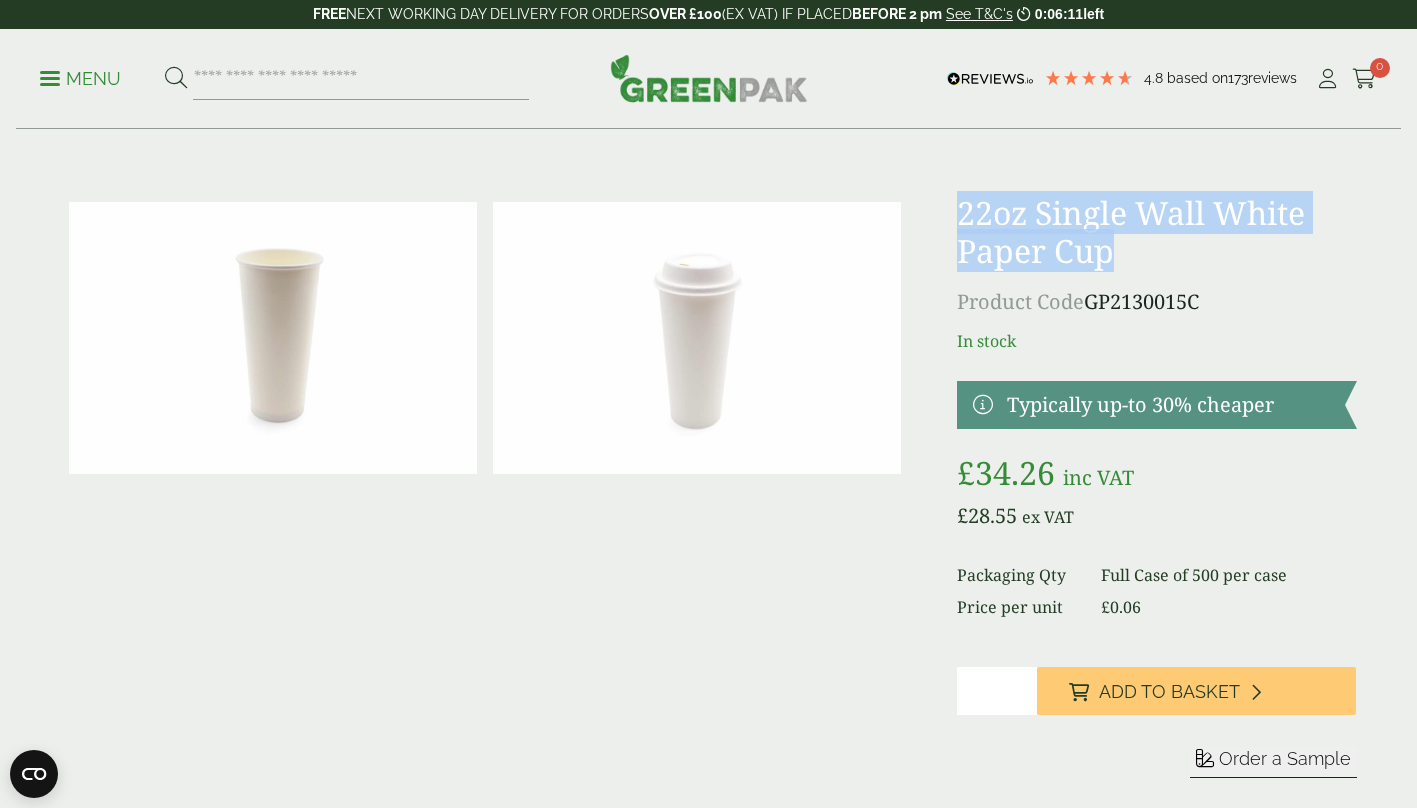 copy on "22oz Single Wall White Paper Cup" 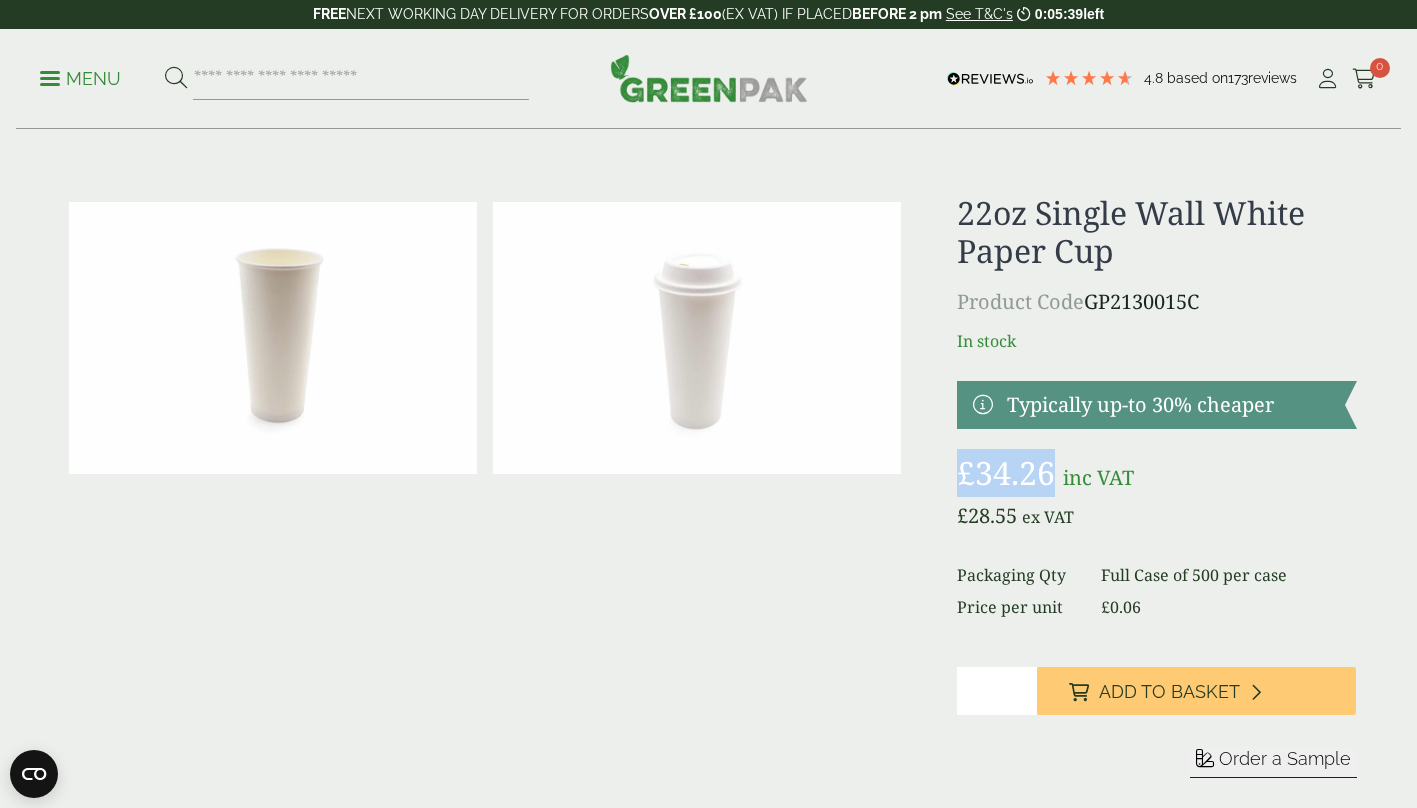 drag, startPoint x: 1056, startPoint y: 480, endPoint x: 958, endPoint y: 473, distance: 98.24968 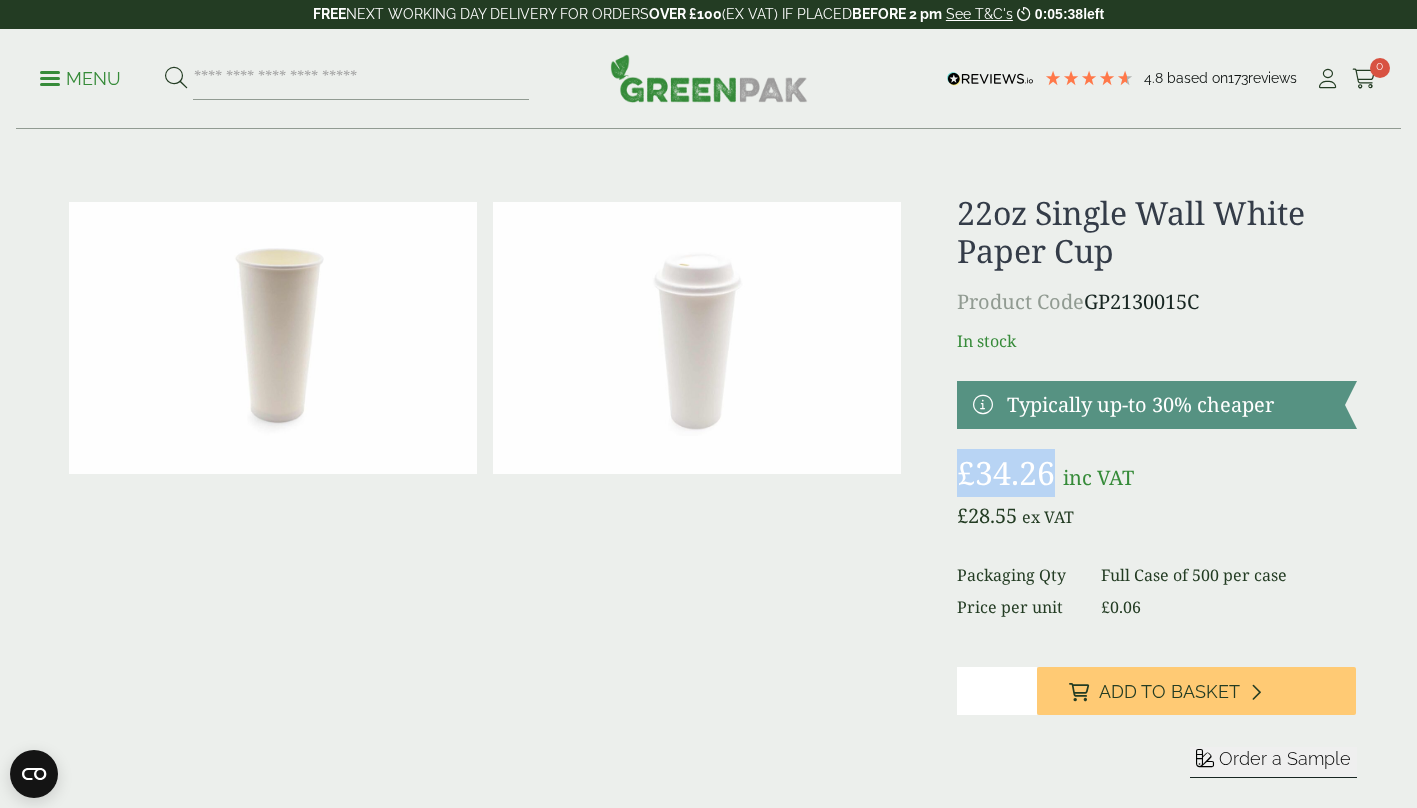 copy on "£ 34.26" 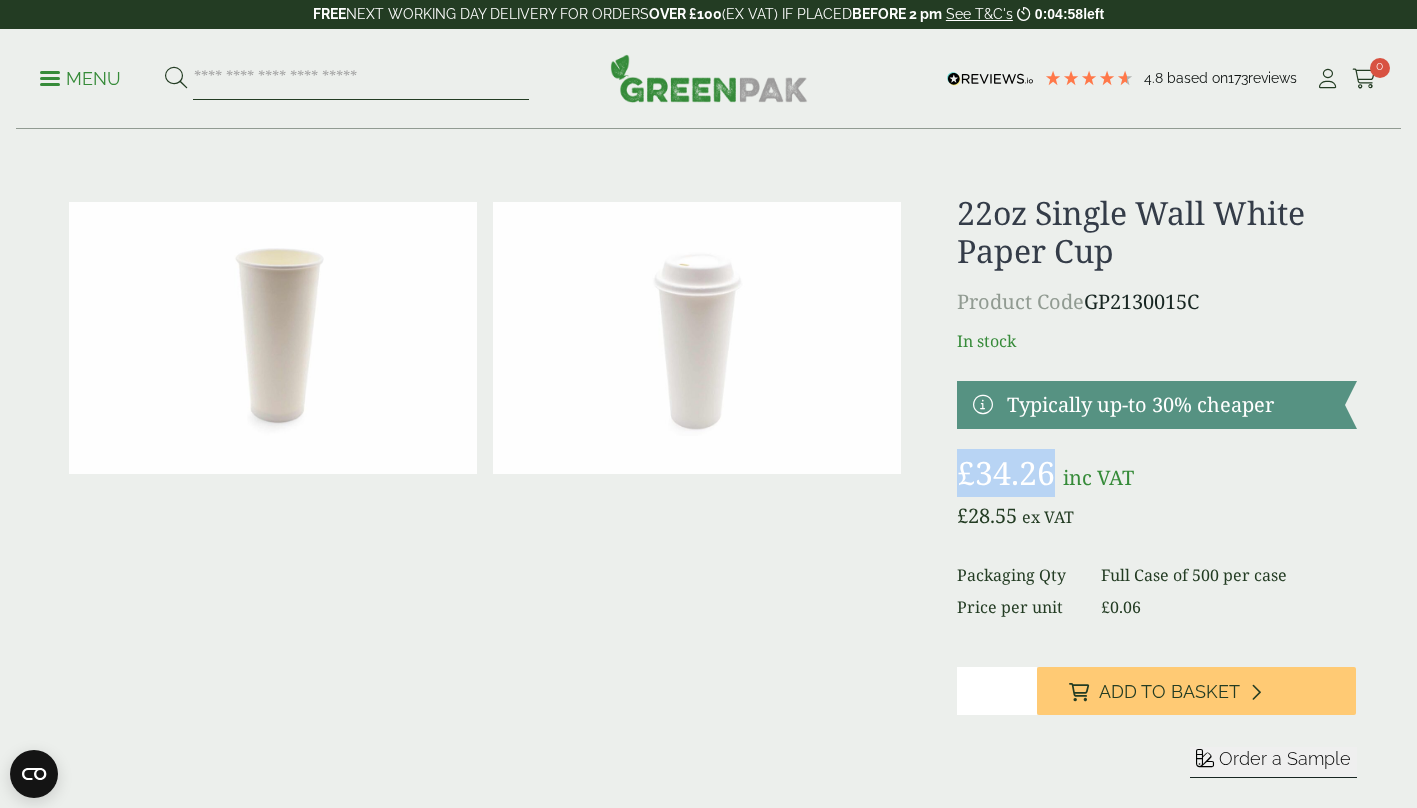 click at bounding box center [361, 79] 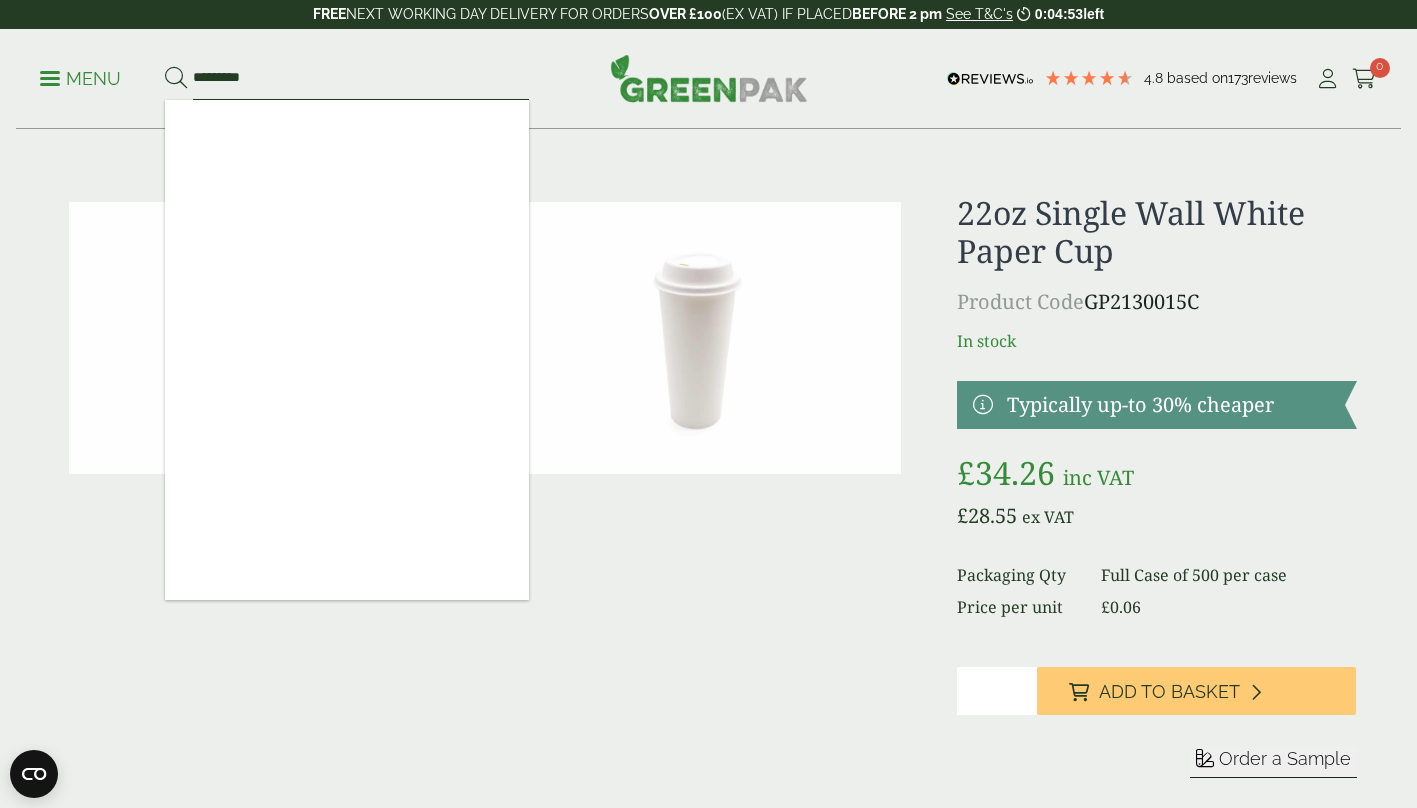 type on "*********" 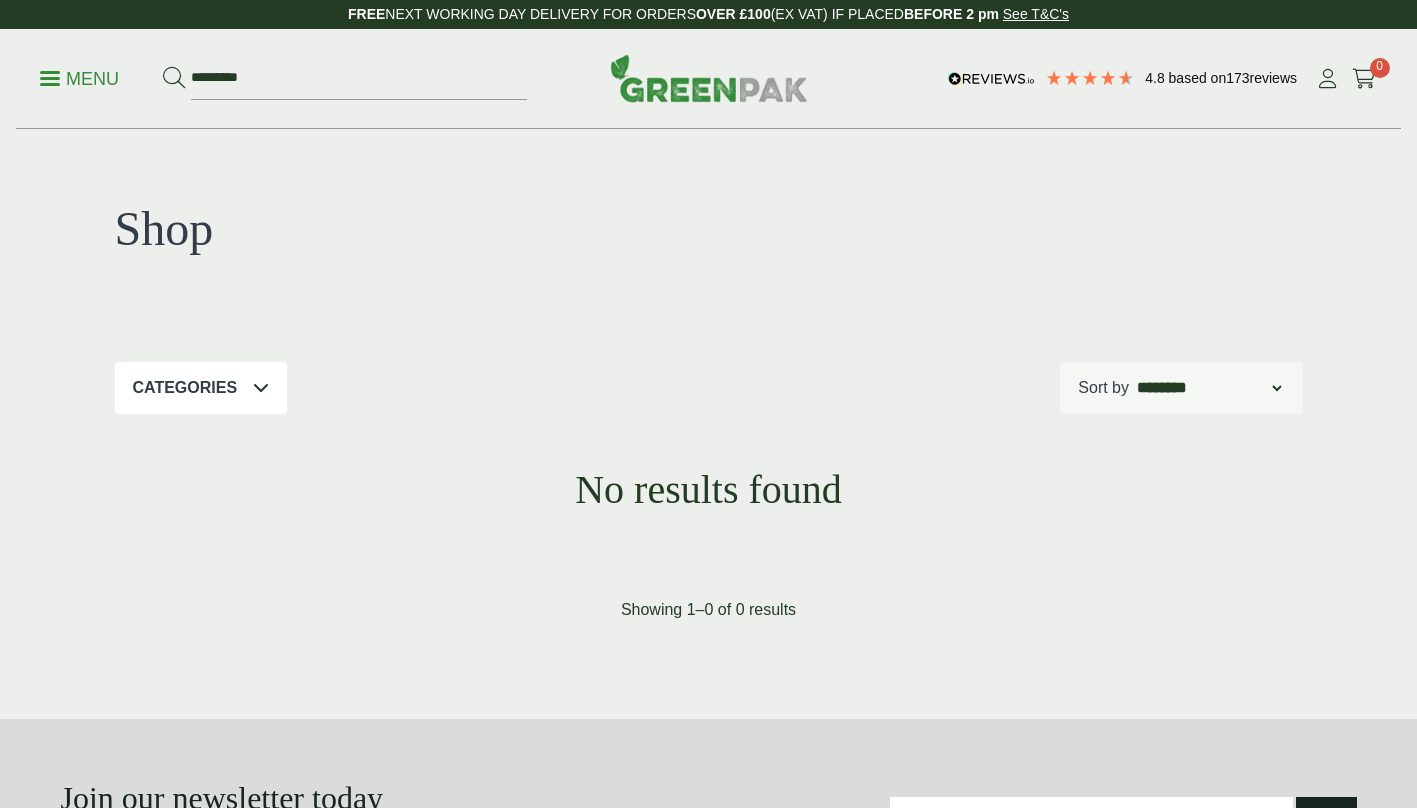 scroll, scrollTop: 0, scrollLeft: 0, axis: both 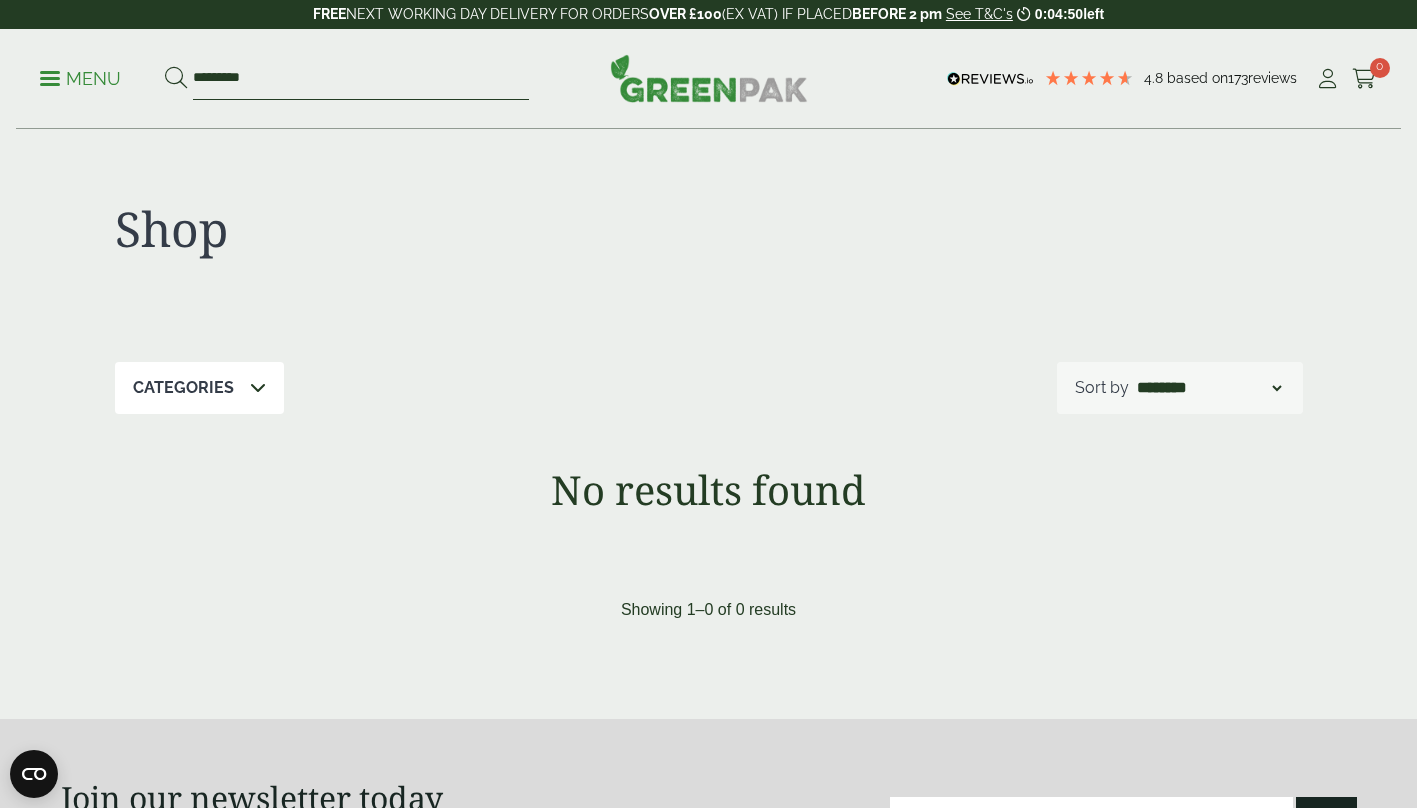 drag, startPoint x: 327, startPoint y: 78, endPoint x: 171, endPoint y: 76, distance: 156.01282 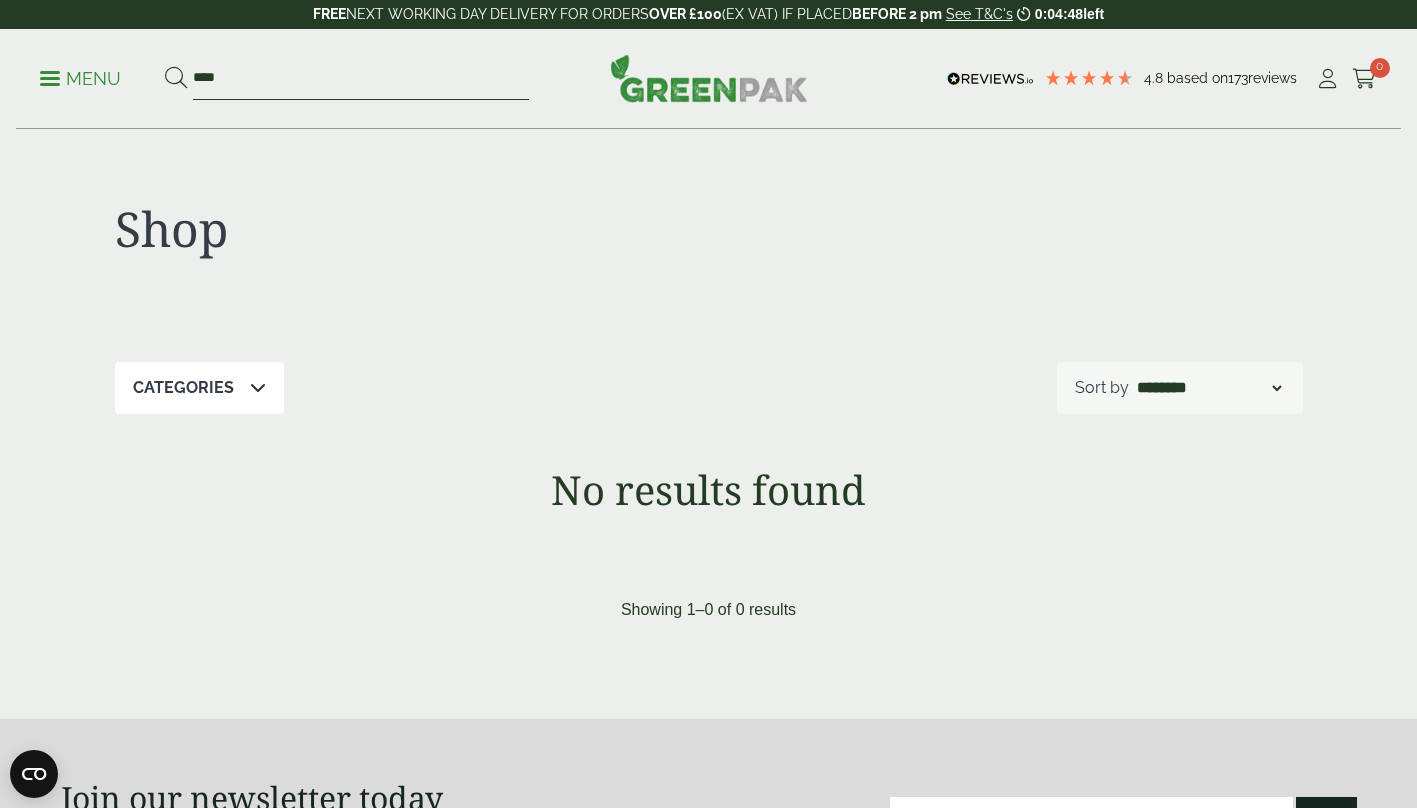 type on "****" 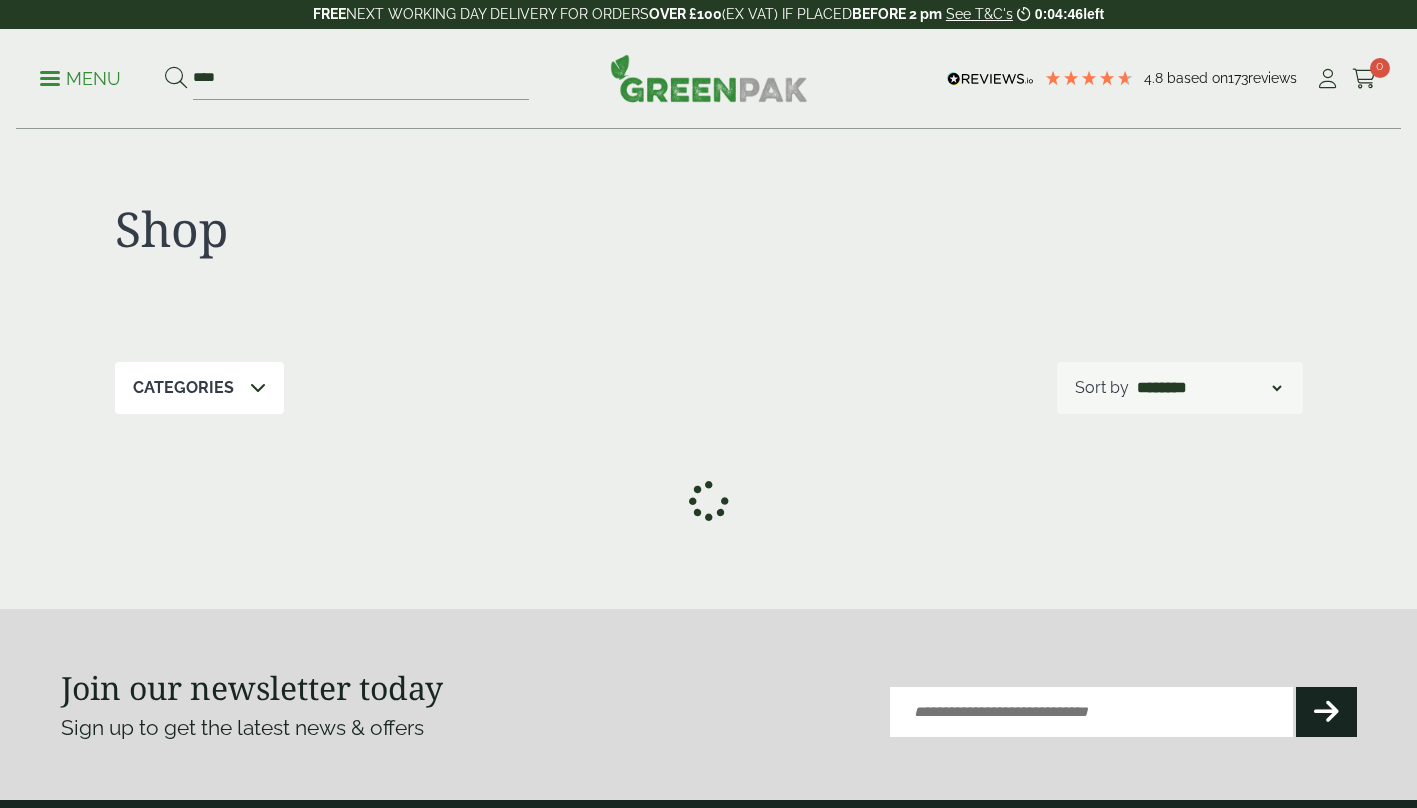 scroll, scrollTop: 0, scrollLeft: 0, axis: both 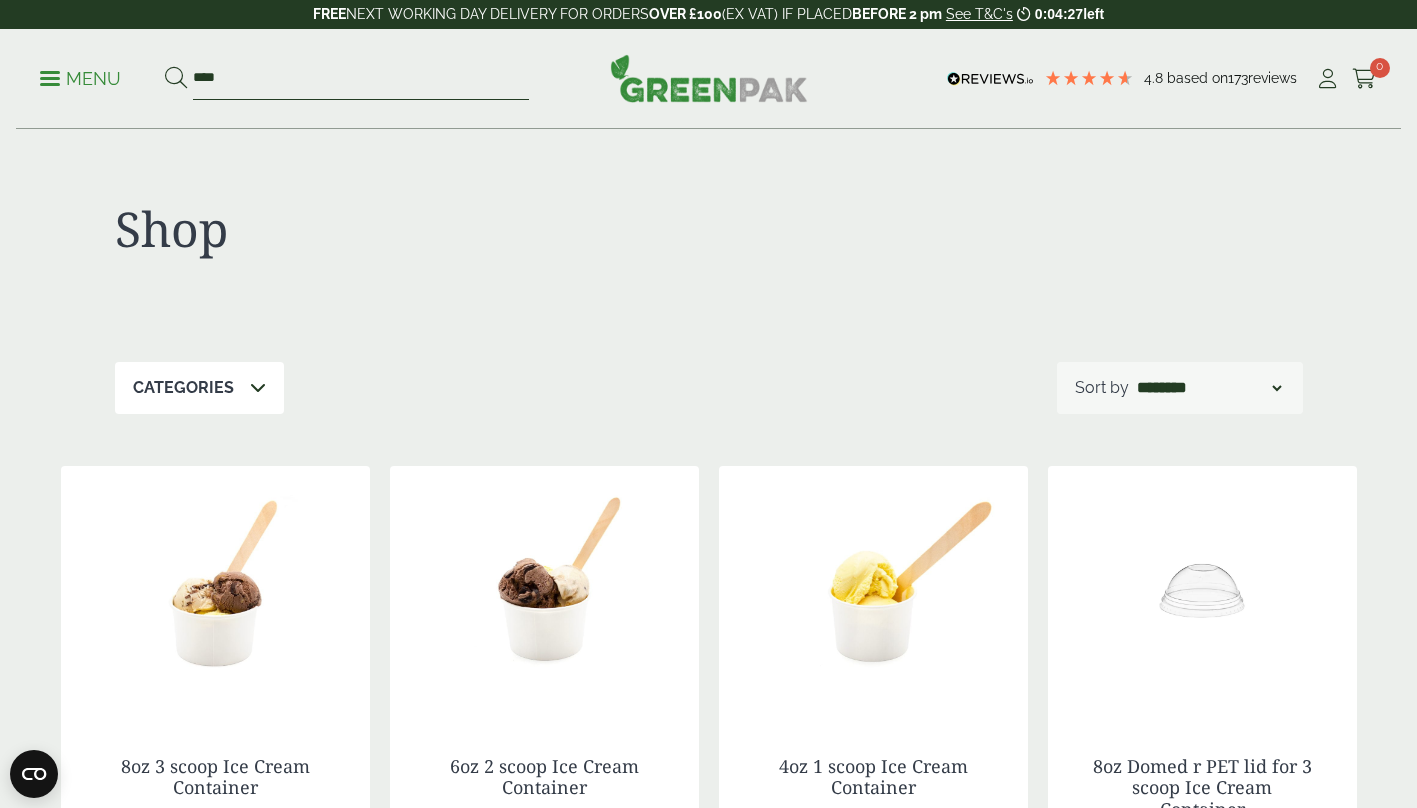 click on "****" at bounding box center [361, 79] 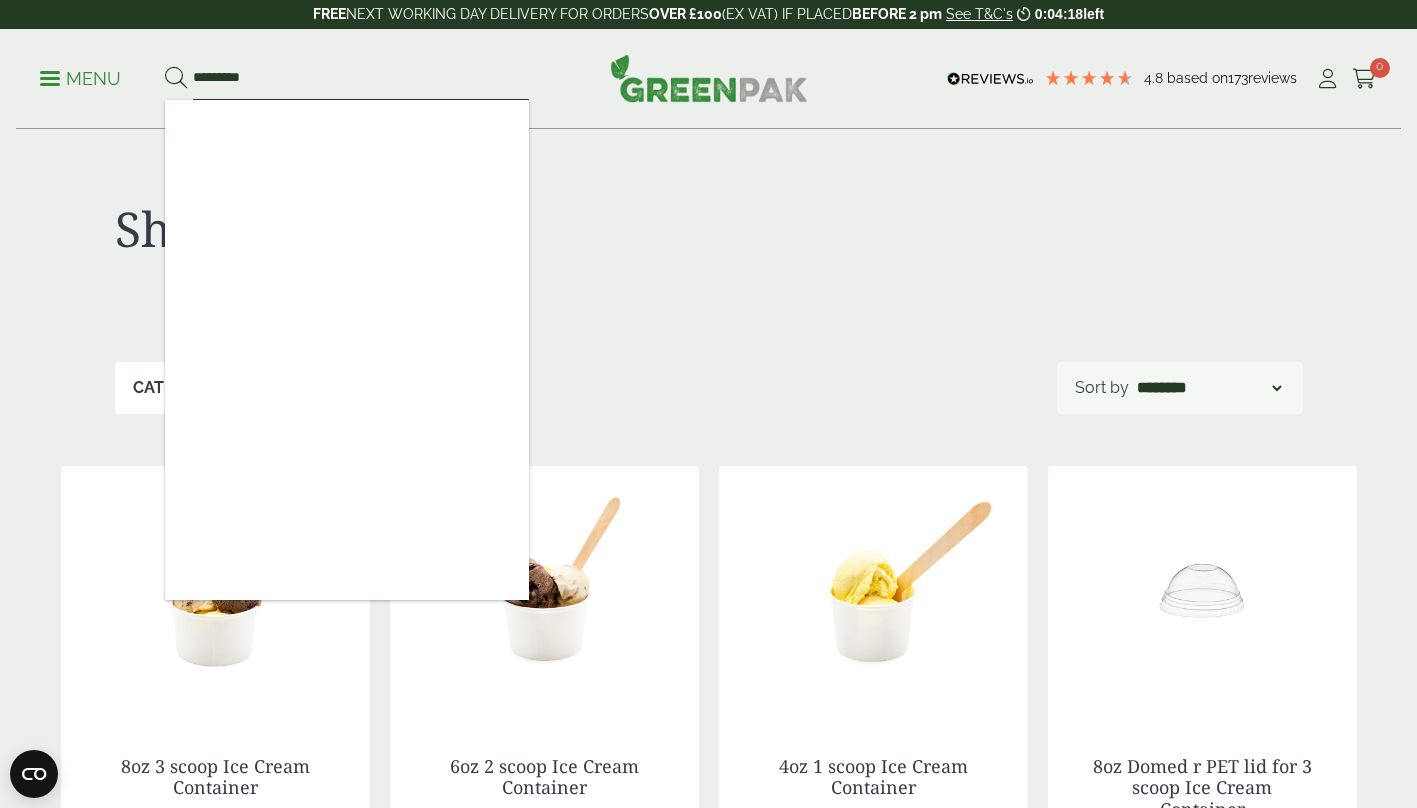 type on "*********" 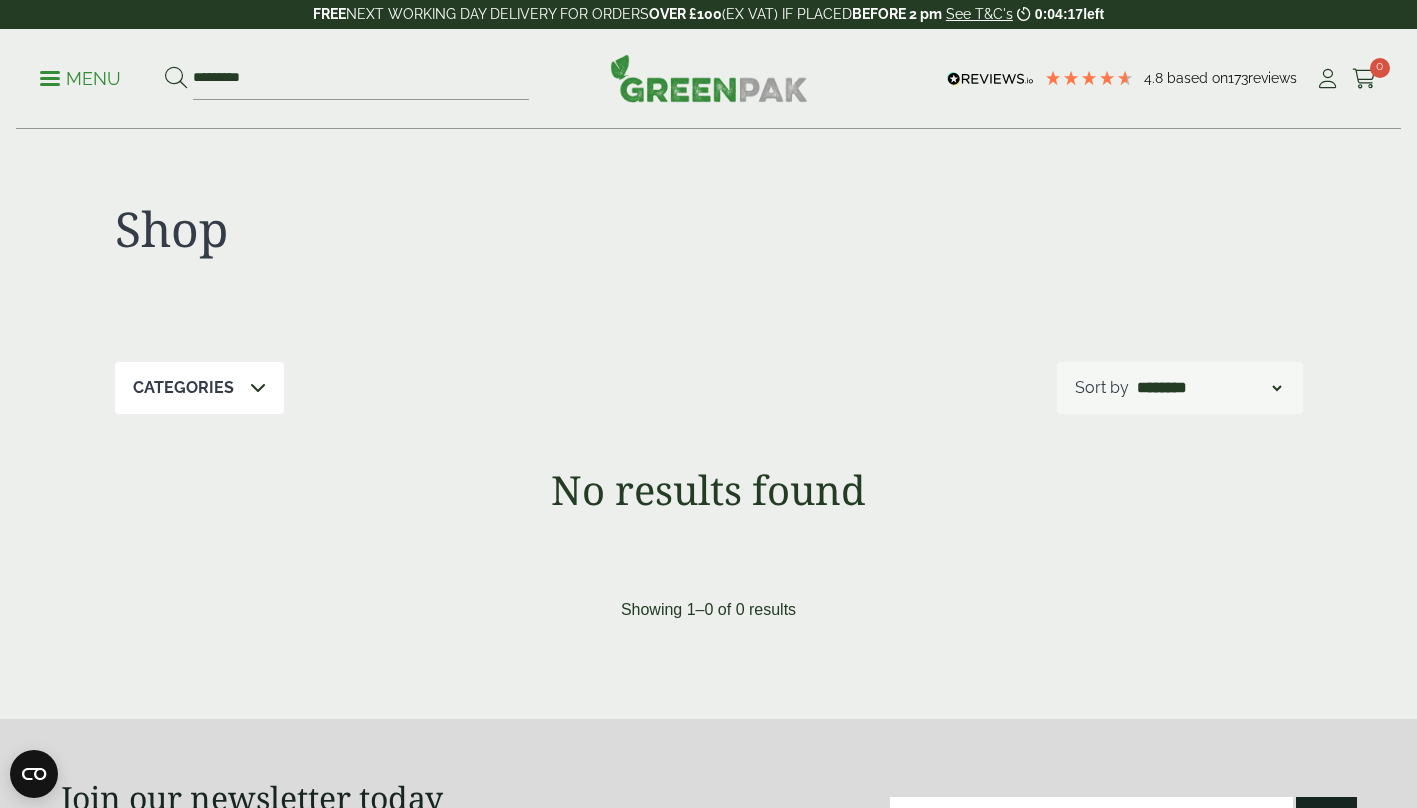 scroll, scrollTop: 0, scrollLeft: 0, axis: both 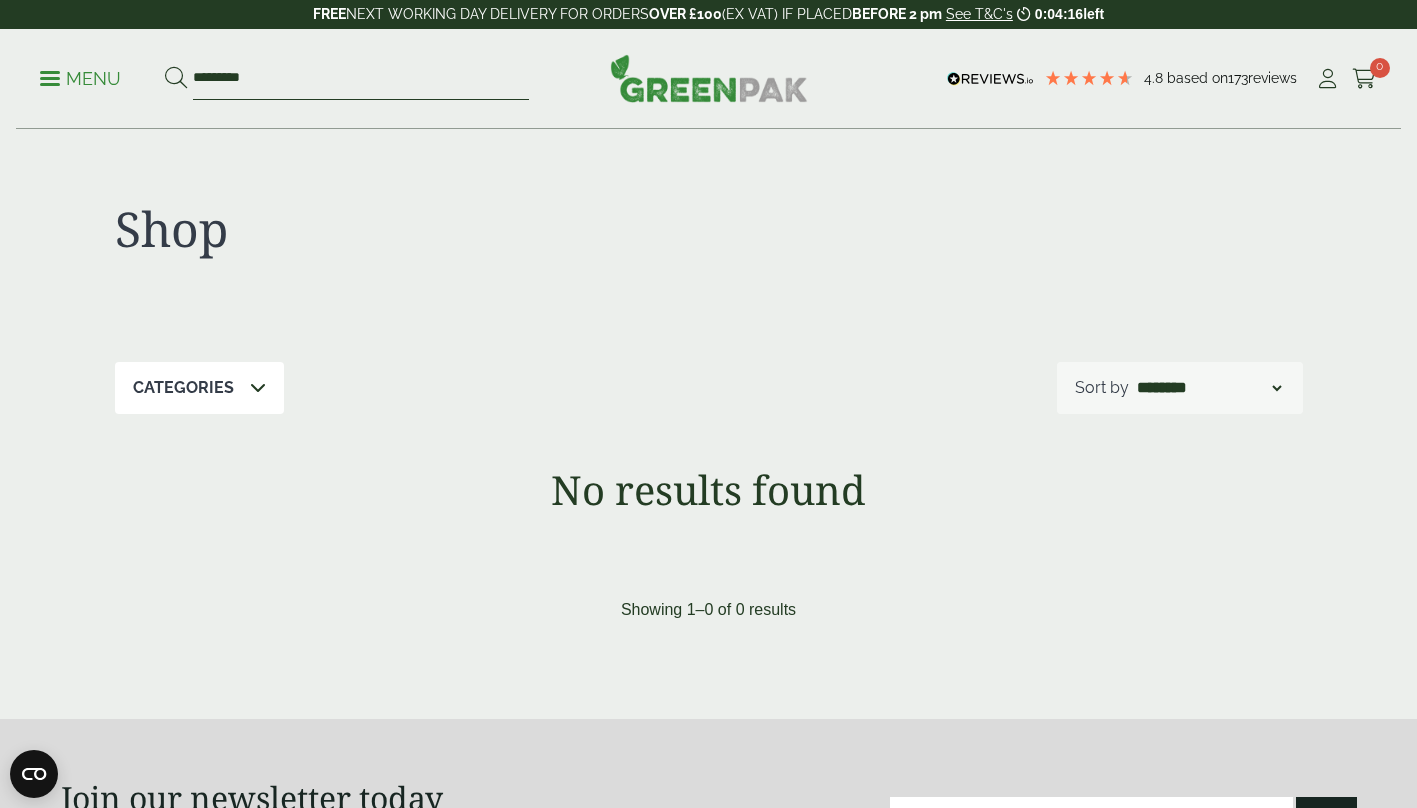 click on "*********" at bounding box center [361, 79] 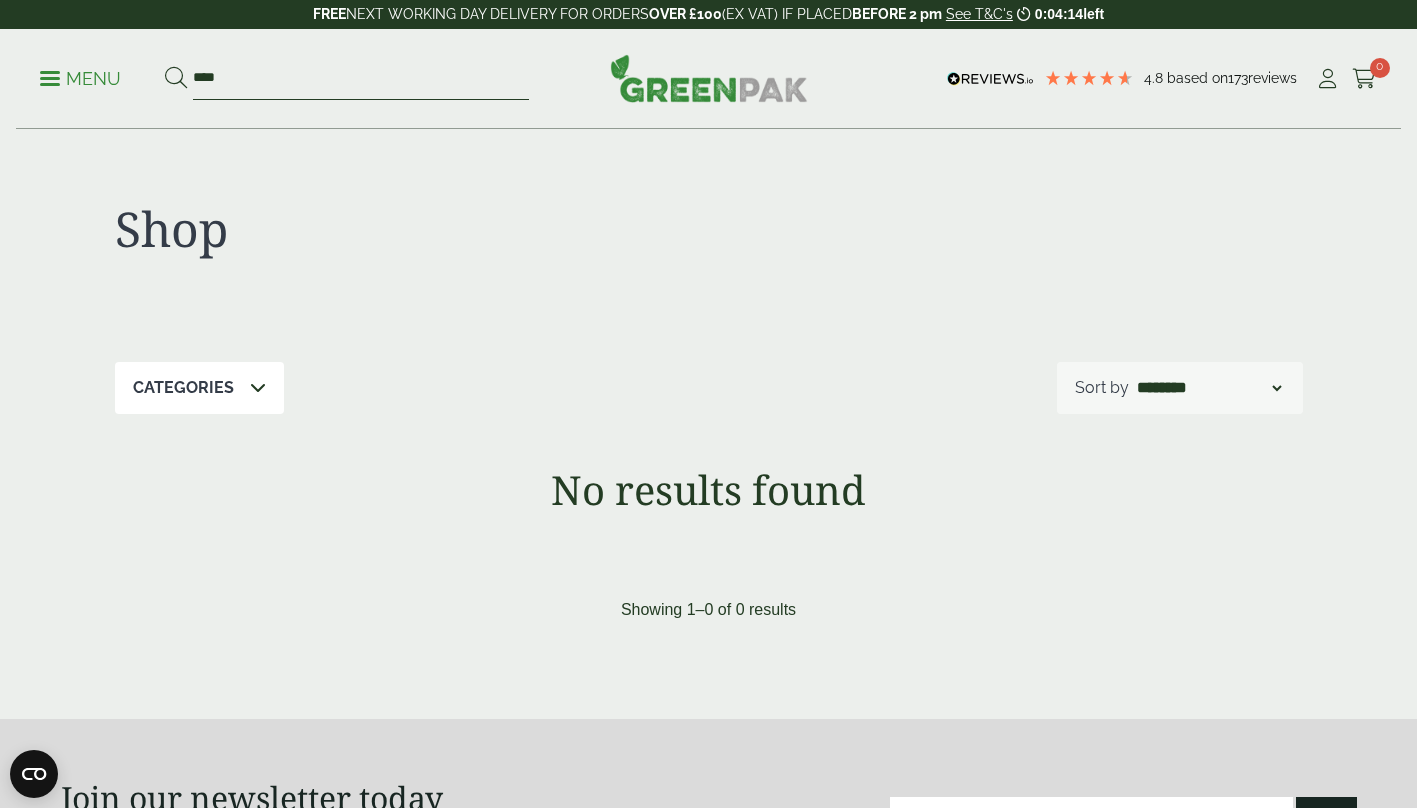 type on "****" 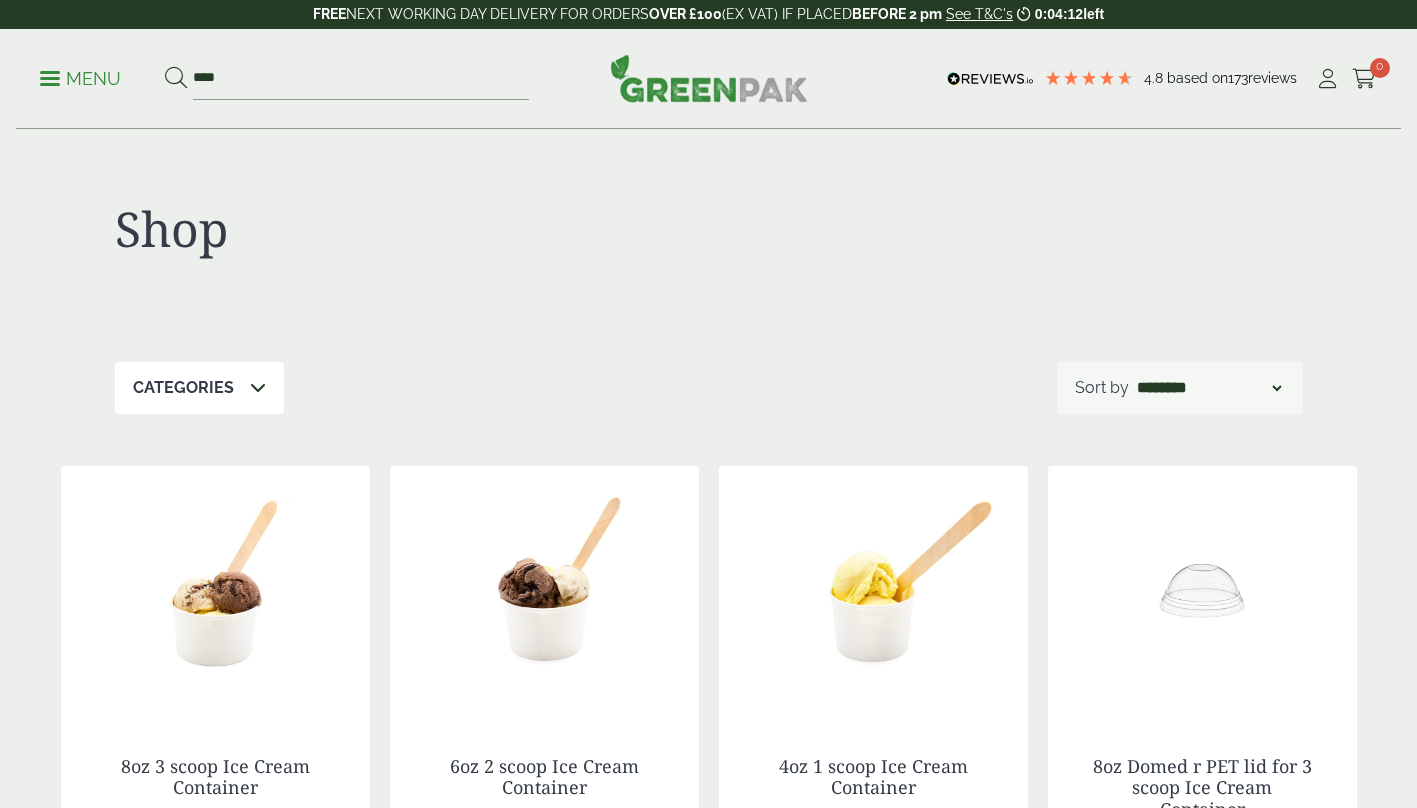 scroll, scrollTop: 0, scrollLeft: 0, axis: both 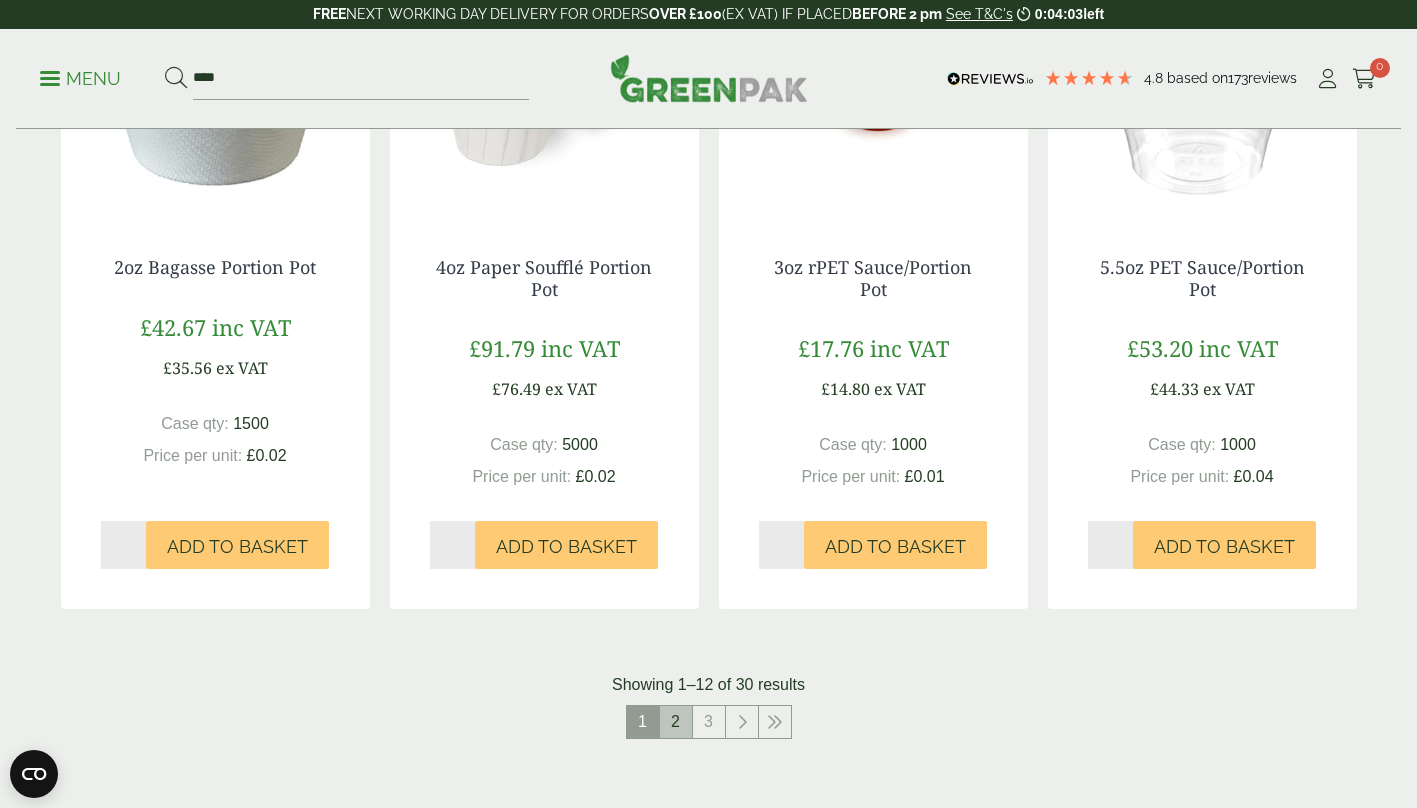 click on "2" at bounding box center (676, 722) 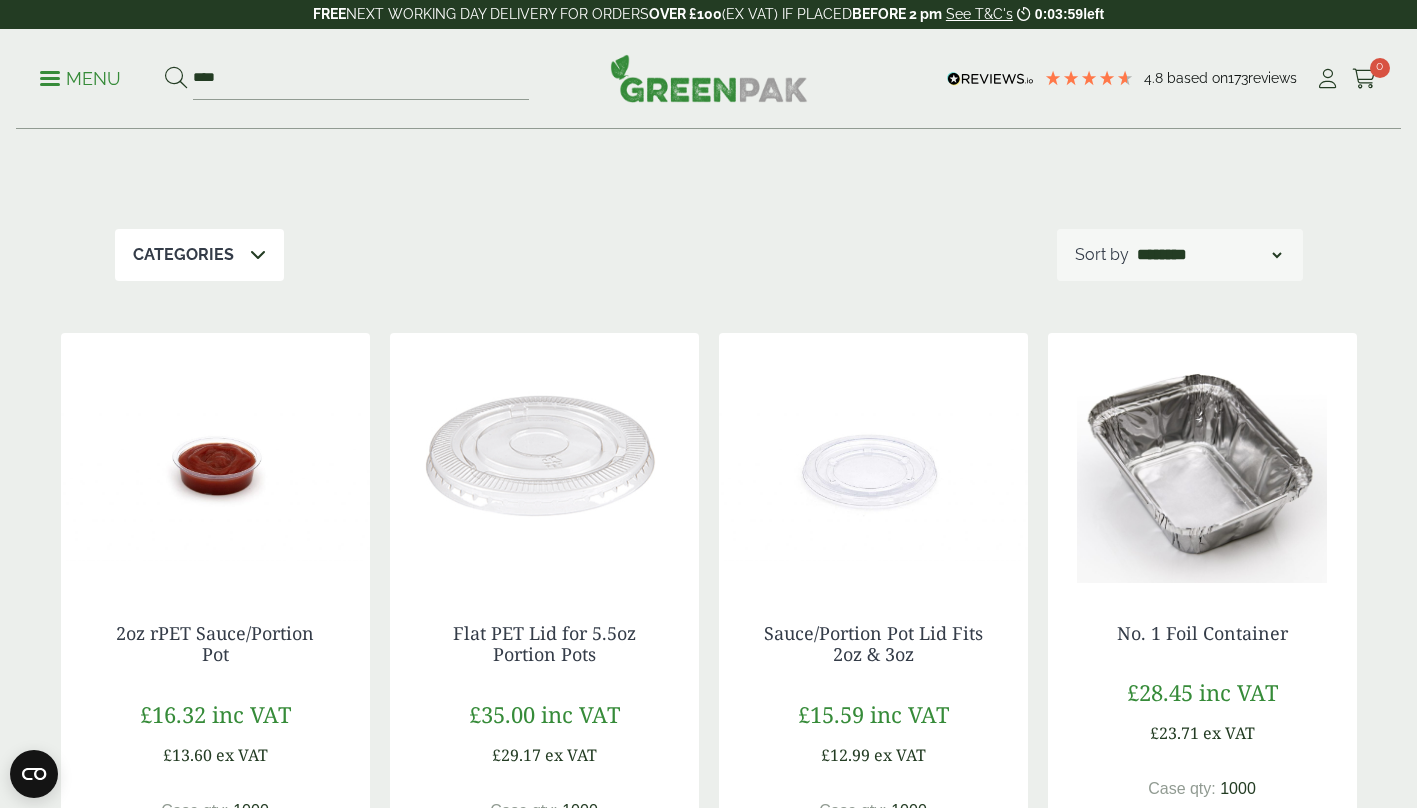 scroll, scrollTop: 237, scrollLeft: 0, axis: vertical 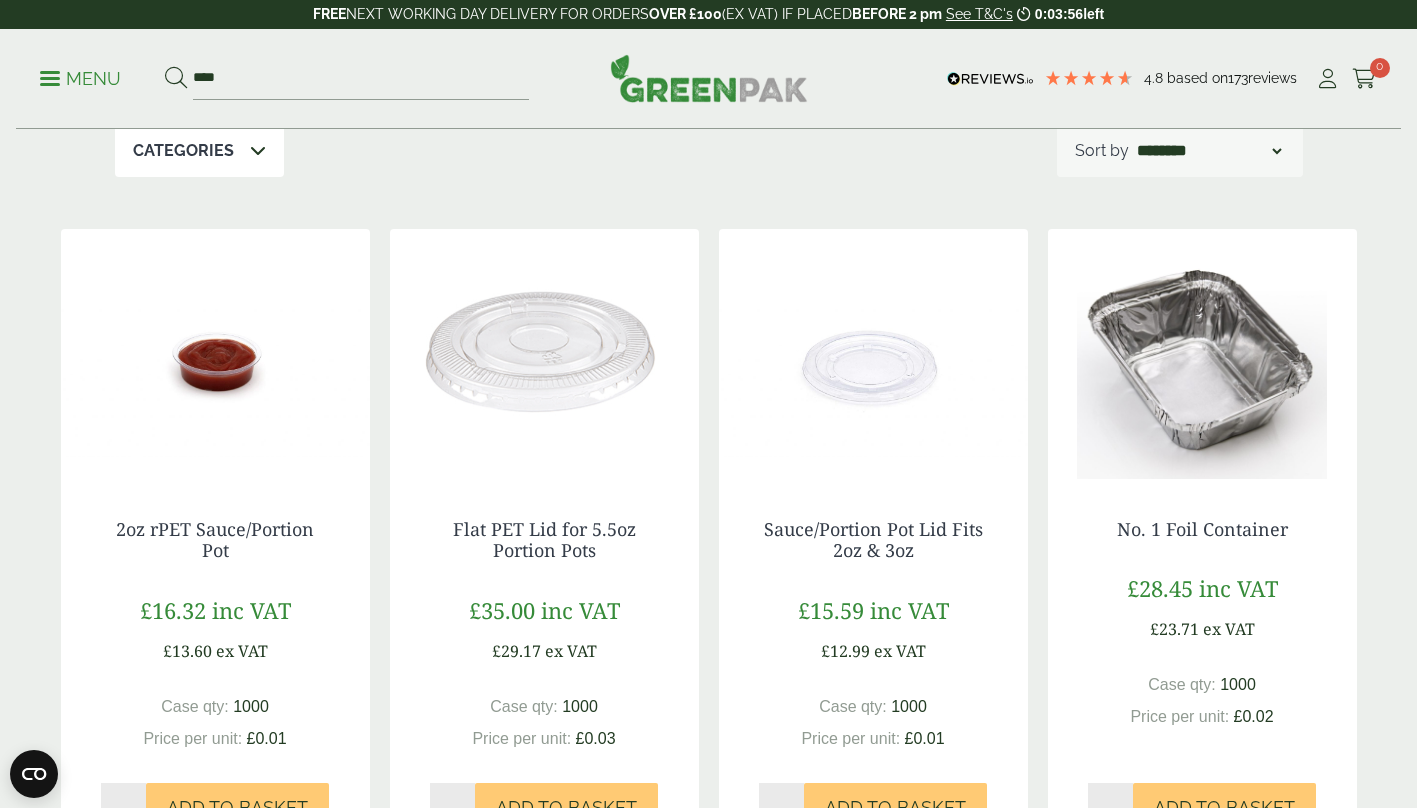 click at bounding box center [873, 354] 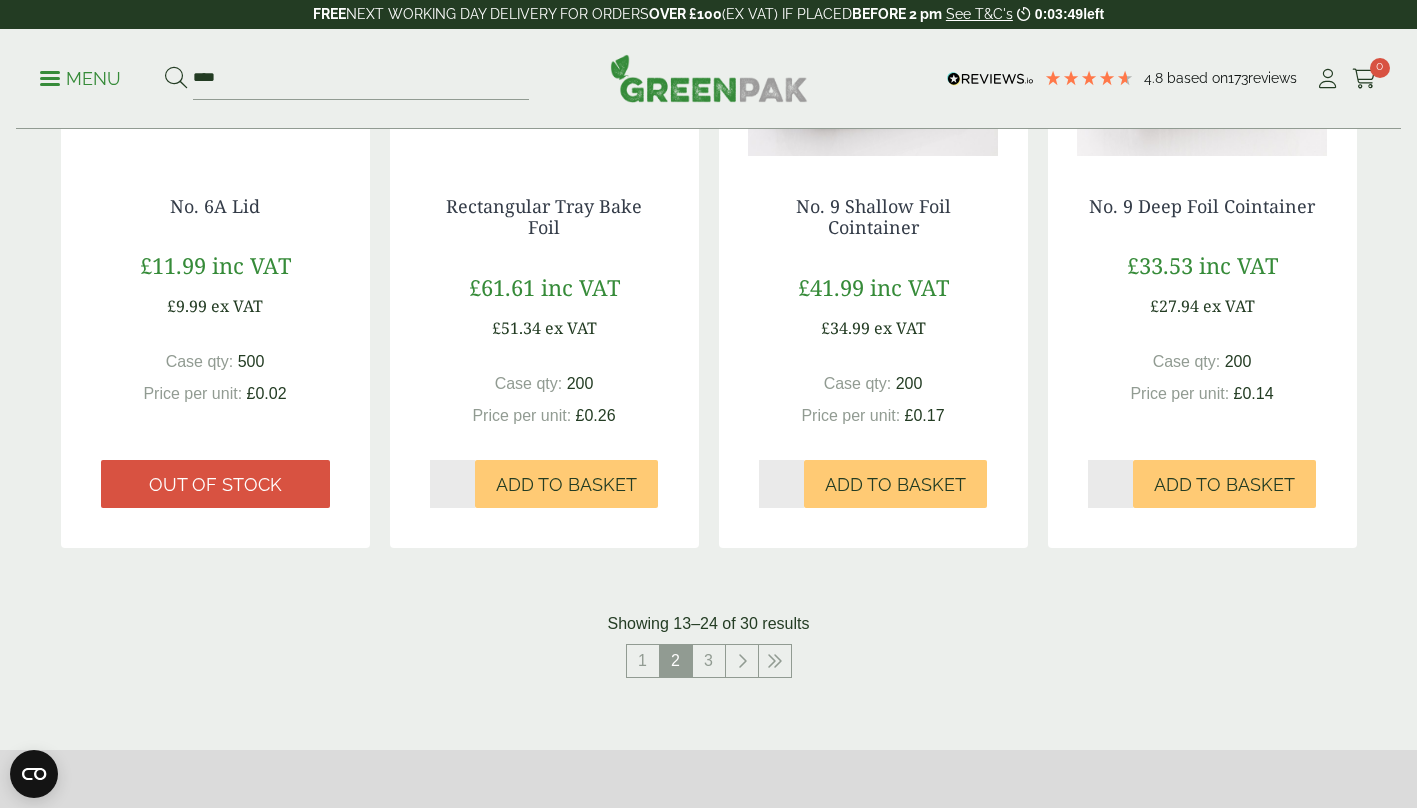 scroll, scrollTop: 1907, scrollLeft: 0, axis: vertical 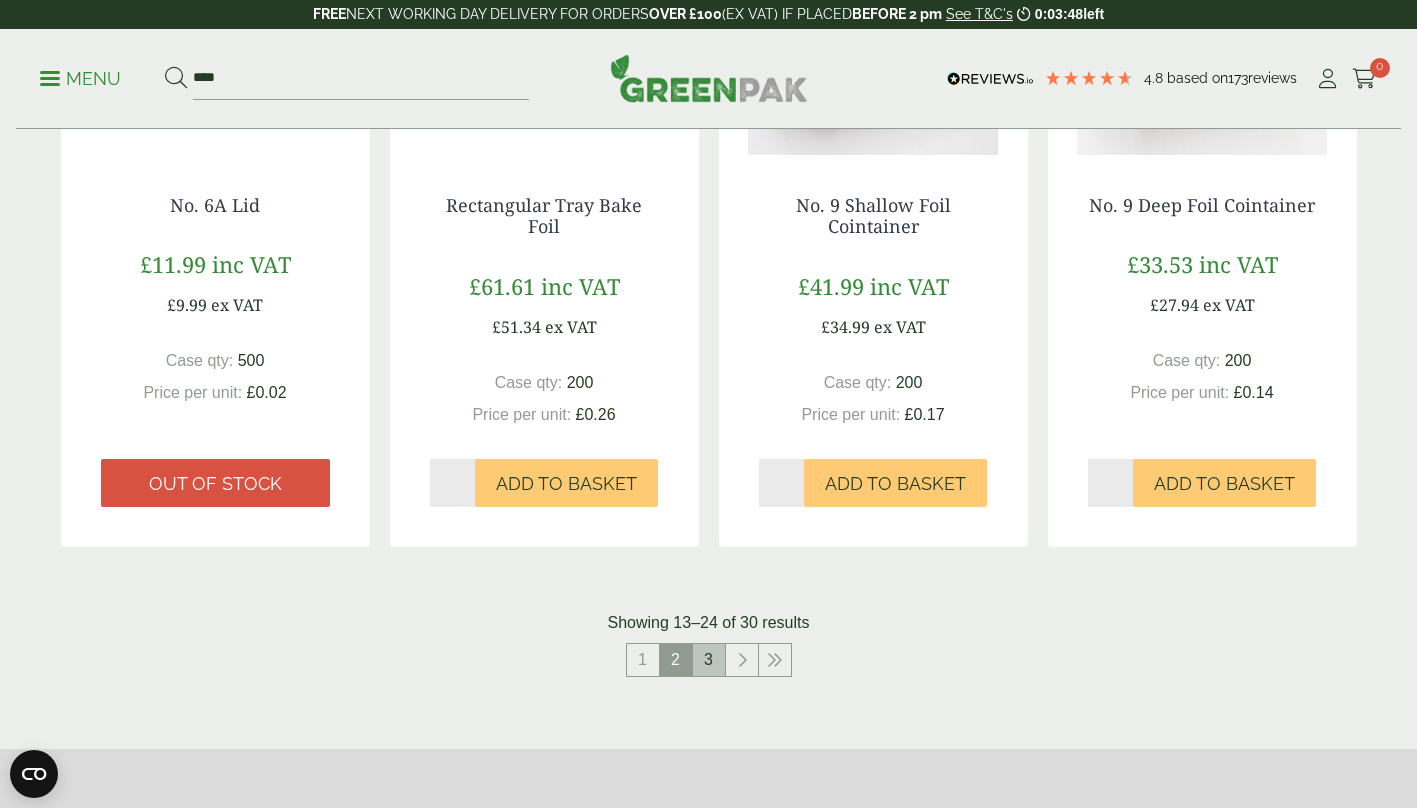 click on "3" at bounding box center [709, 660] 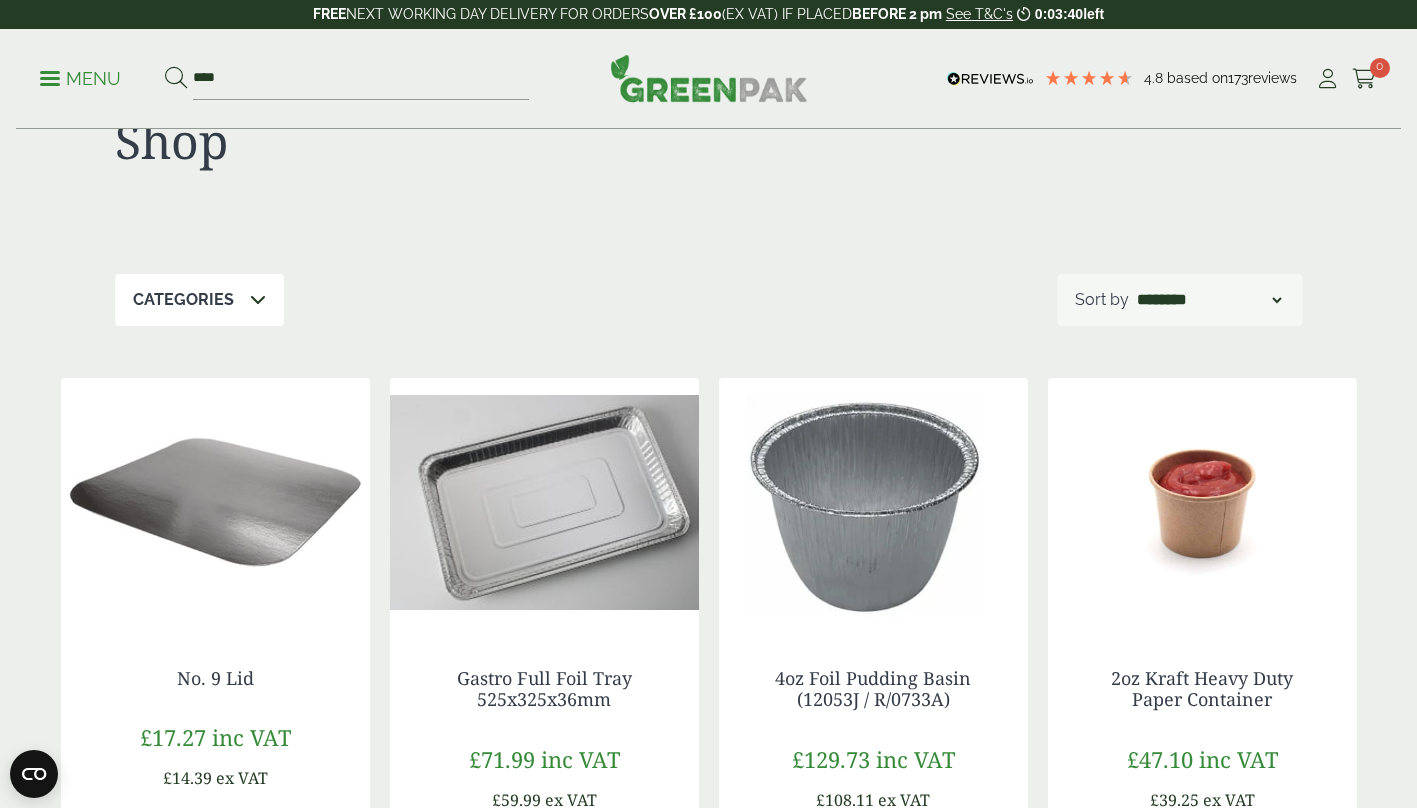 scroll, scrollTop: 0, scrollLeft: 0, axis: both 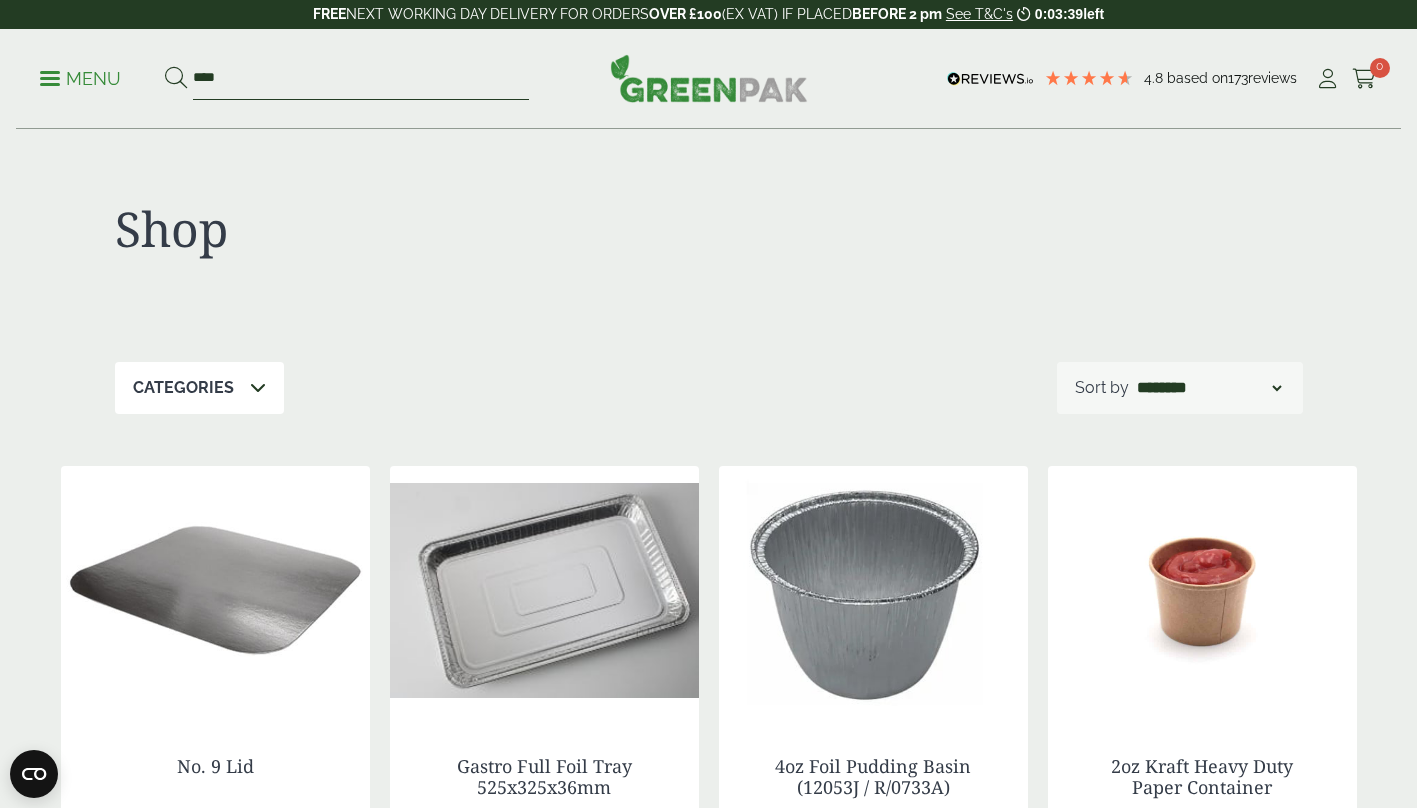 click on "****" at bounding box center [361, 79] 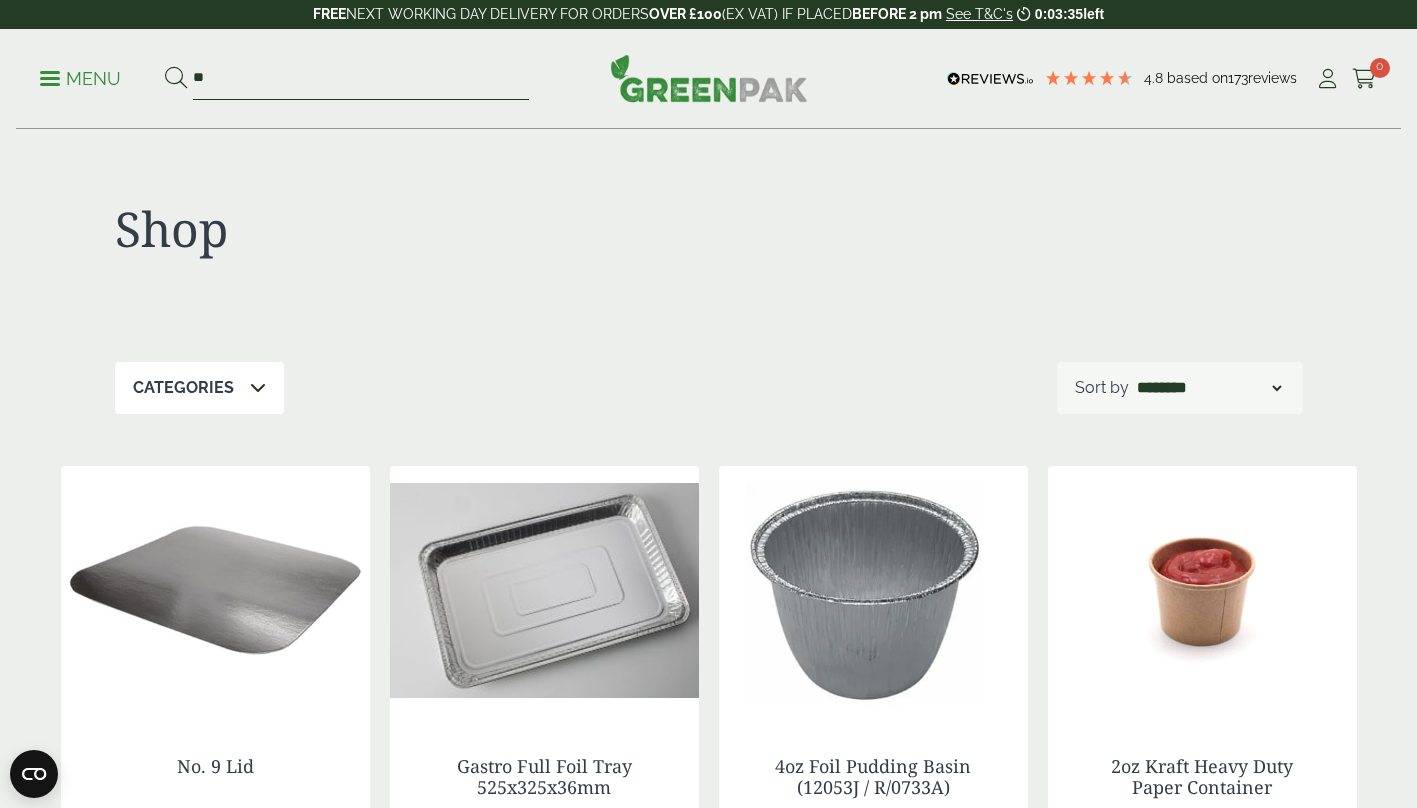 type on "*" 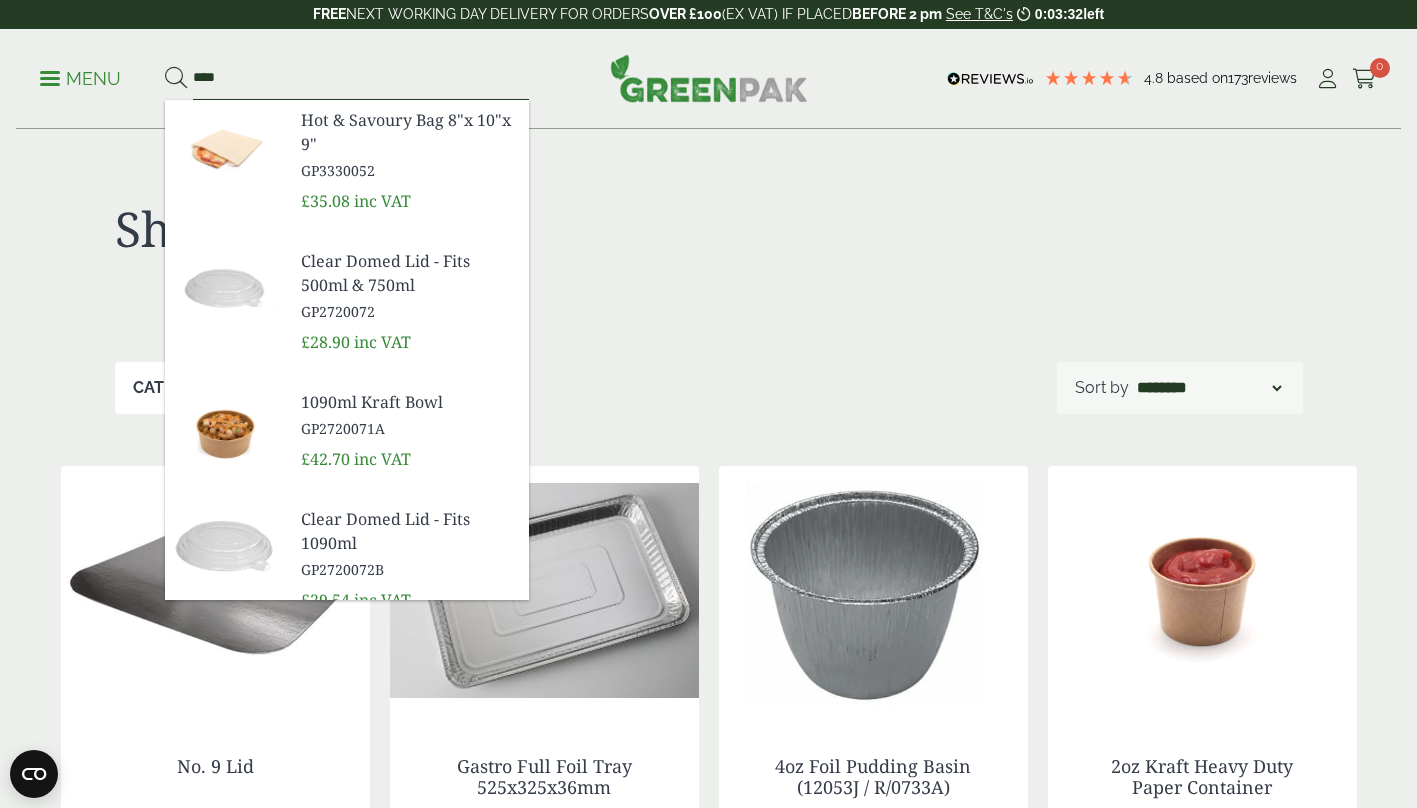 type on "****" 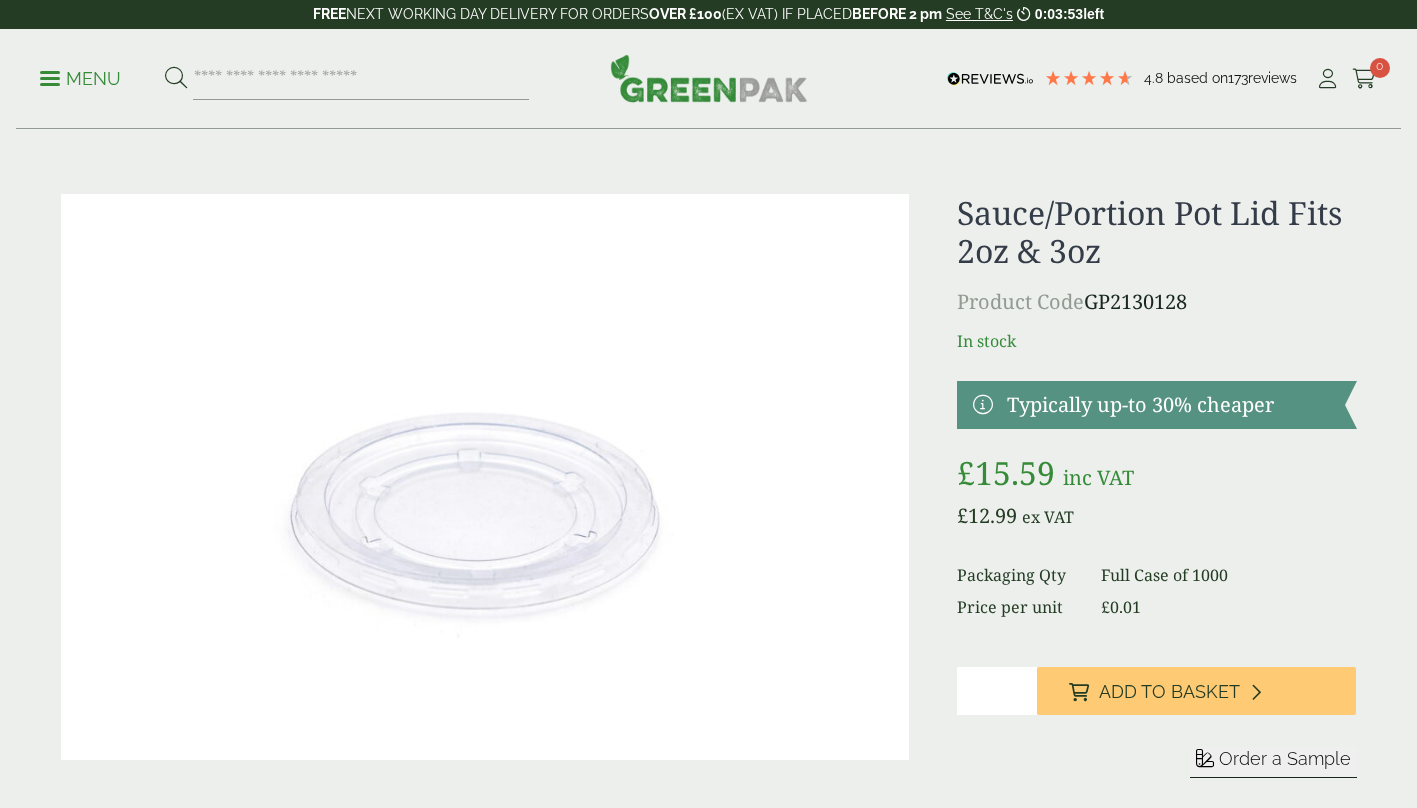 scroll, scrollTop: 43, scrollLeft: 0, axis: vertical 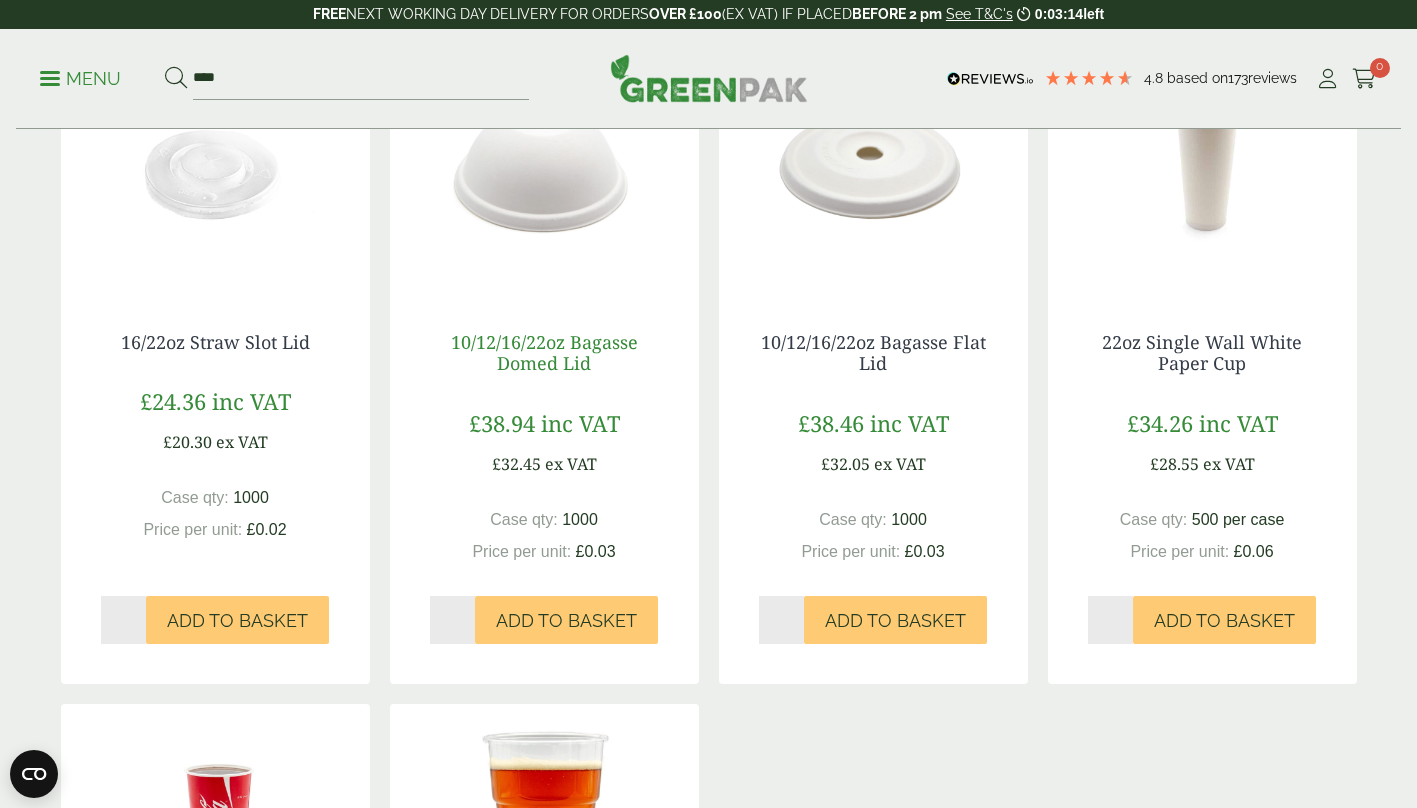 click on "10/12/16/22oz Bagasse Domed Lid" at bounding box center [544, 353] 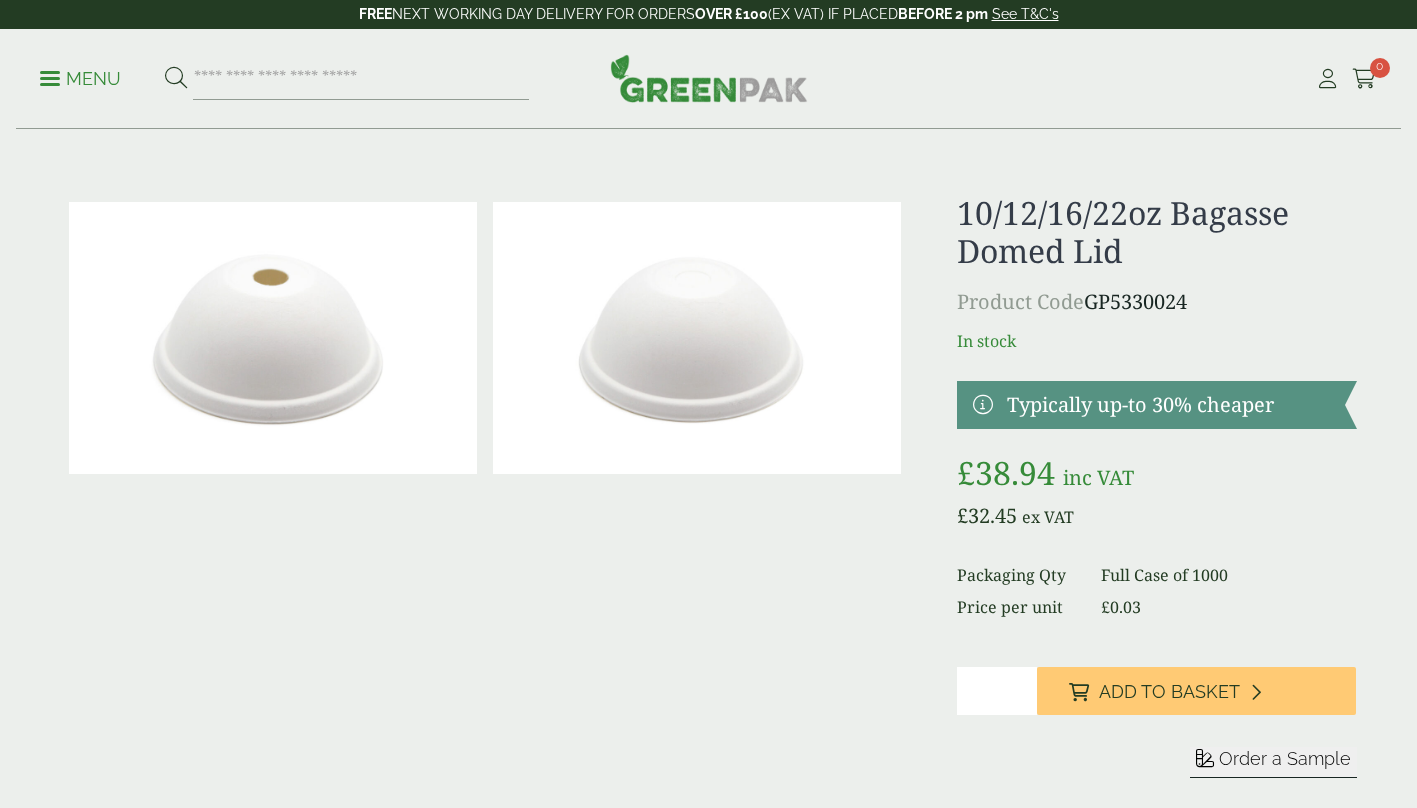 scroll, scrollTop: 0, scrollLeft: 0, axis: both 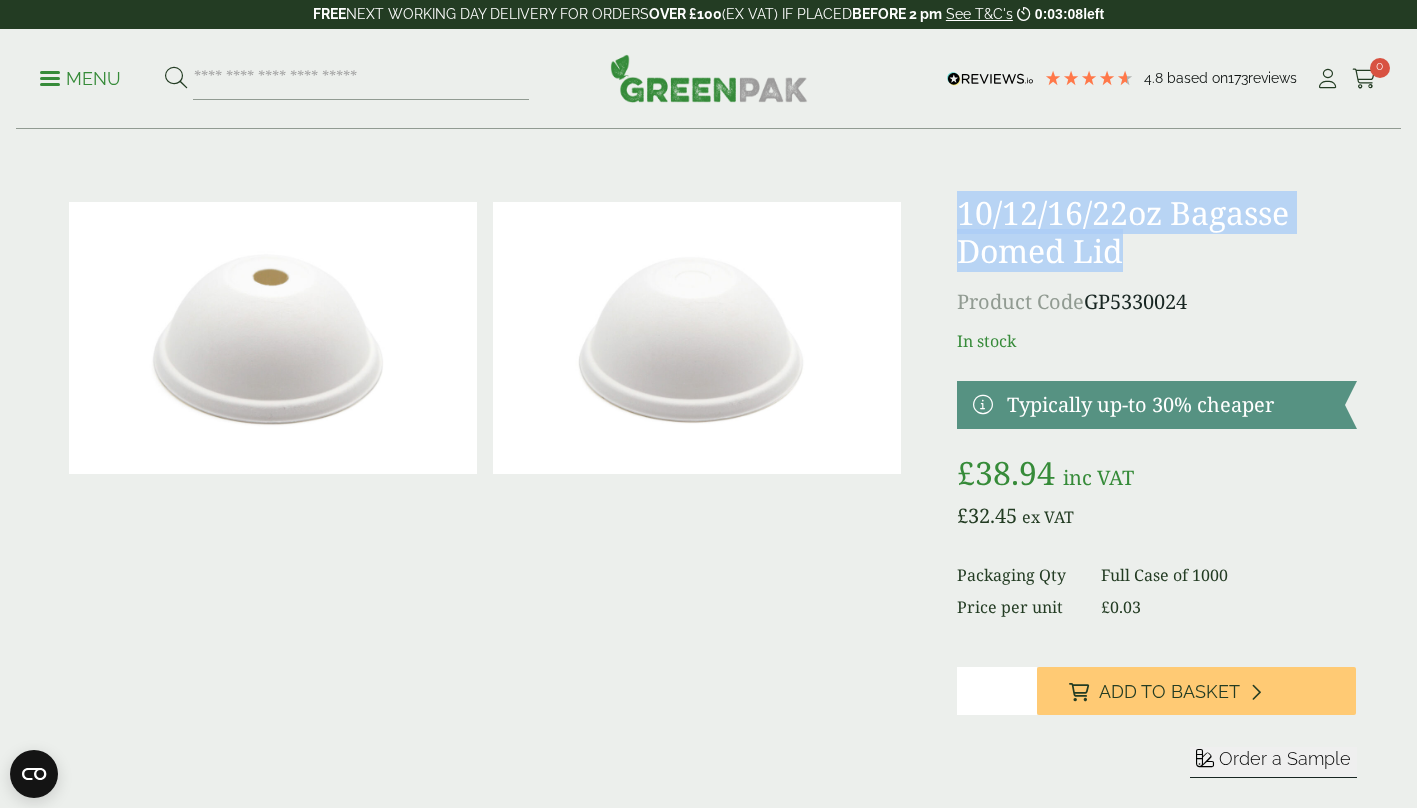 drag, startPoint x: 1139, startPoint y: 249, endPoint x: 954, endPoint y: 211, distance: 188.86238 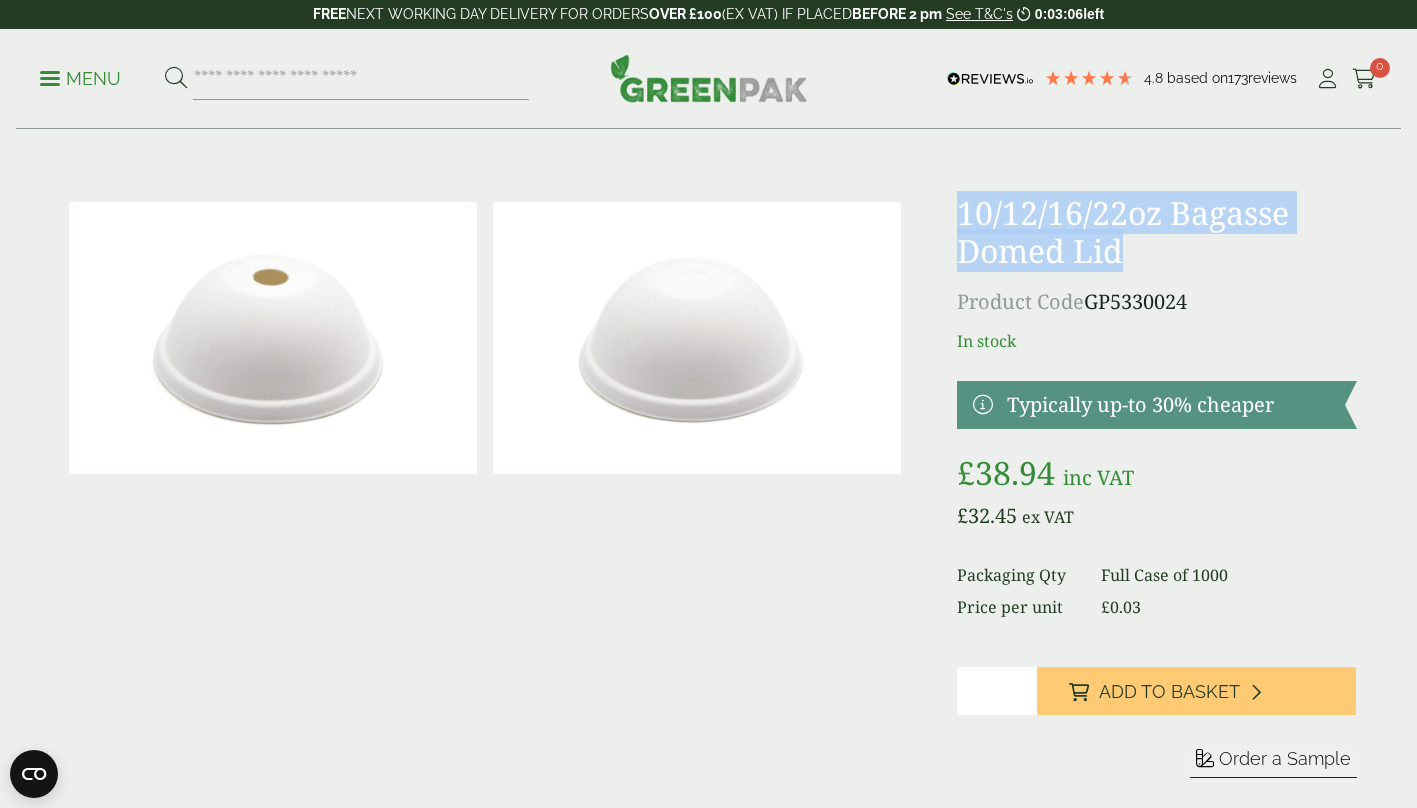 copy on "10/12/16/22oz Bagasse Domed Lid" 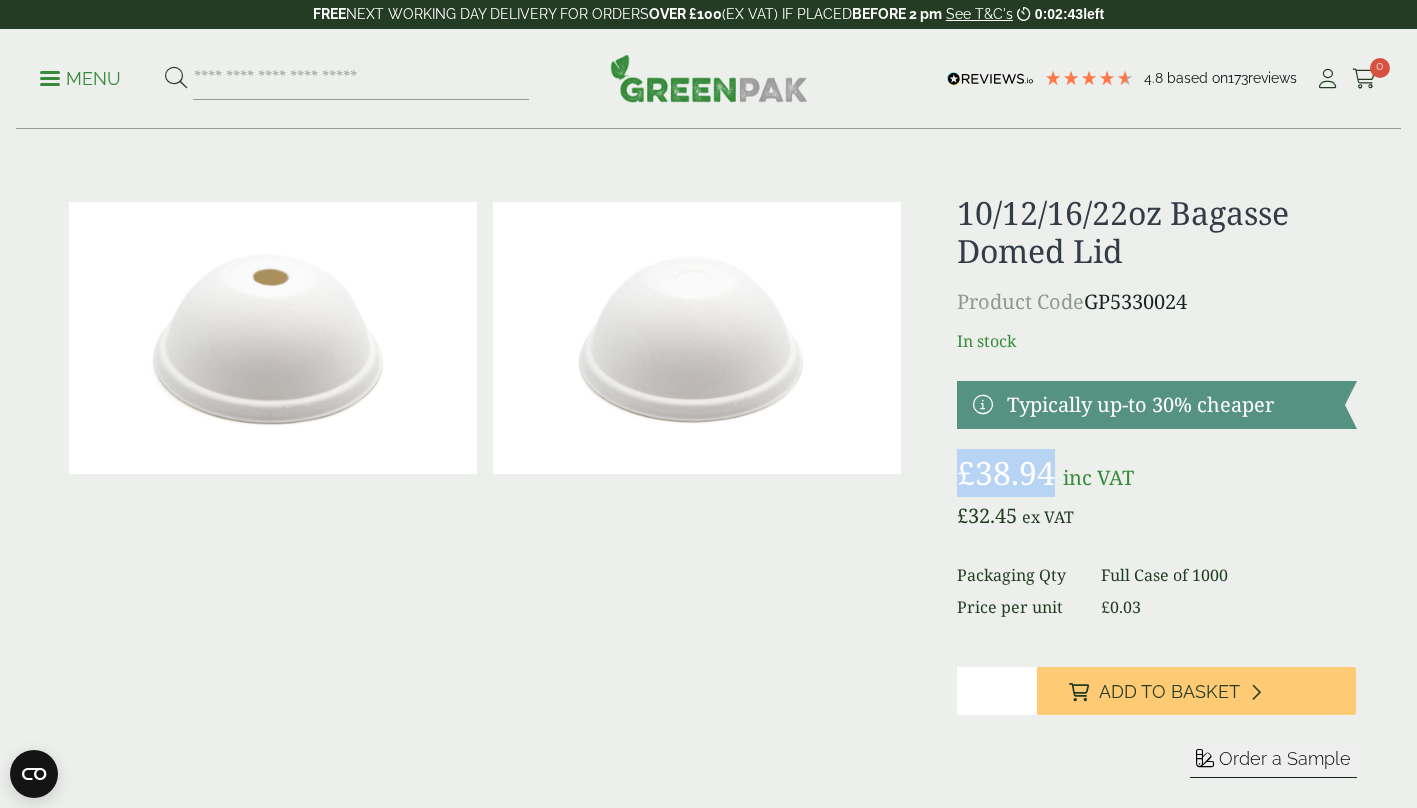 drag, startPoint x: 1052, startPoint y: 469, endPoint x: 963, endPoint y: 464, distance: 89.140335 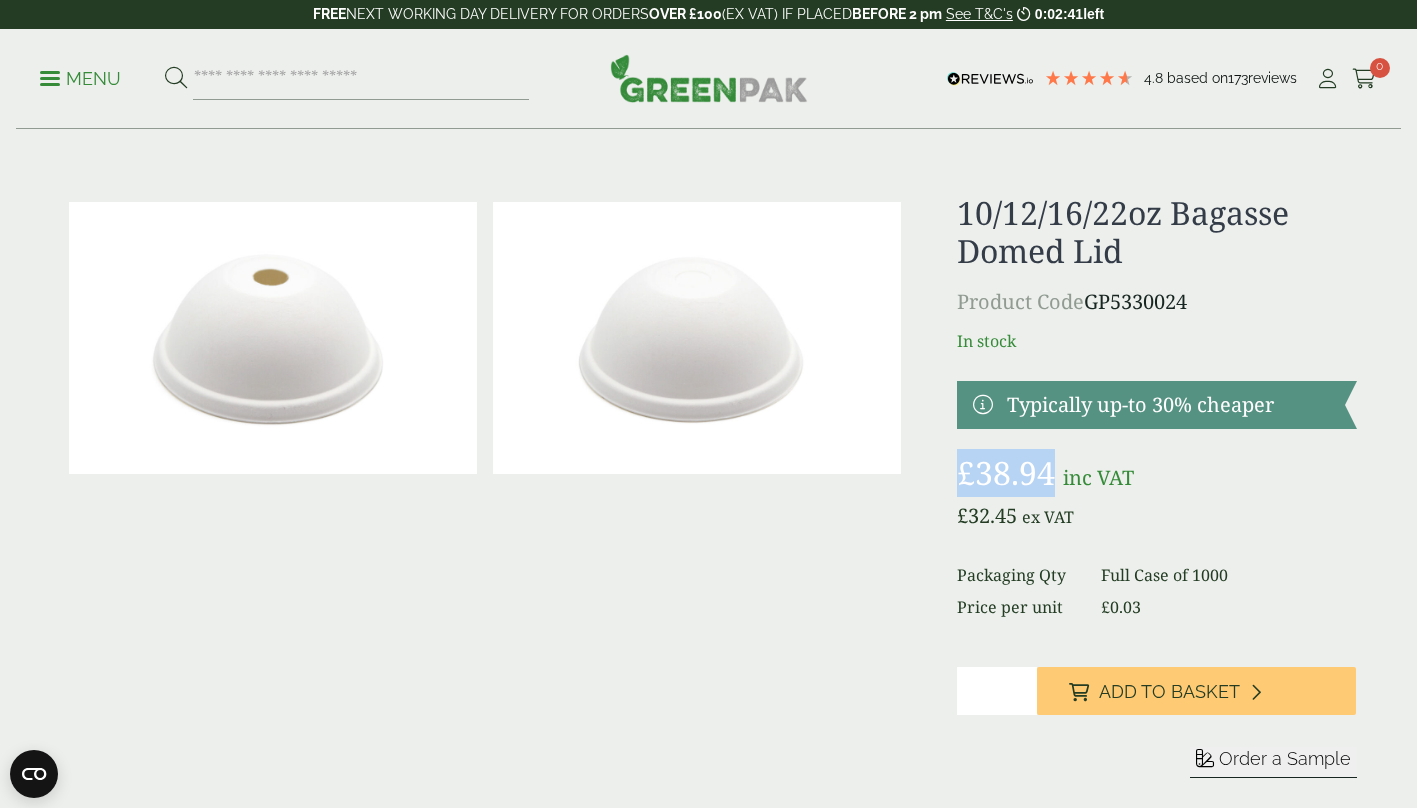 copy on "£ 38.94" 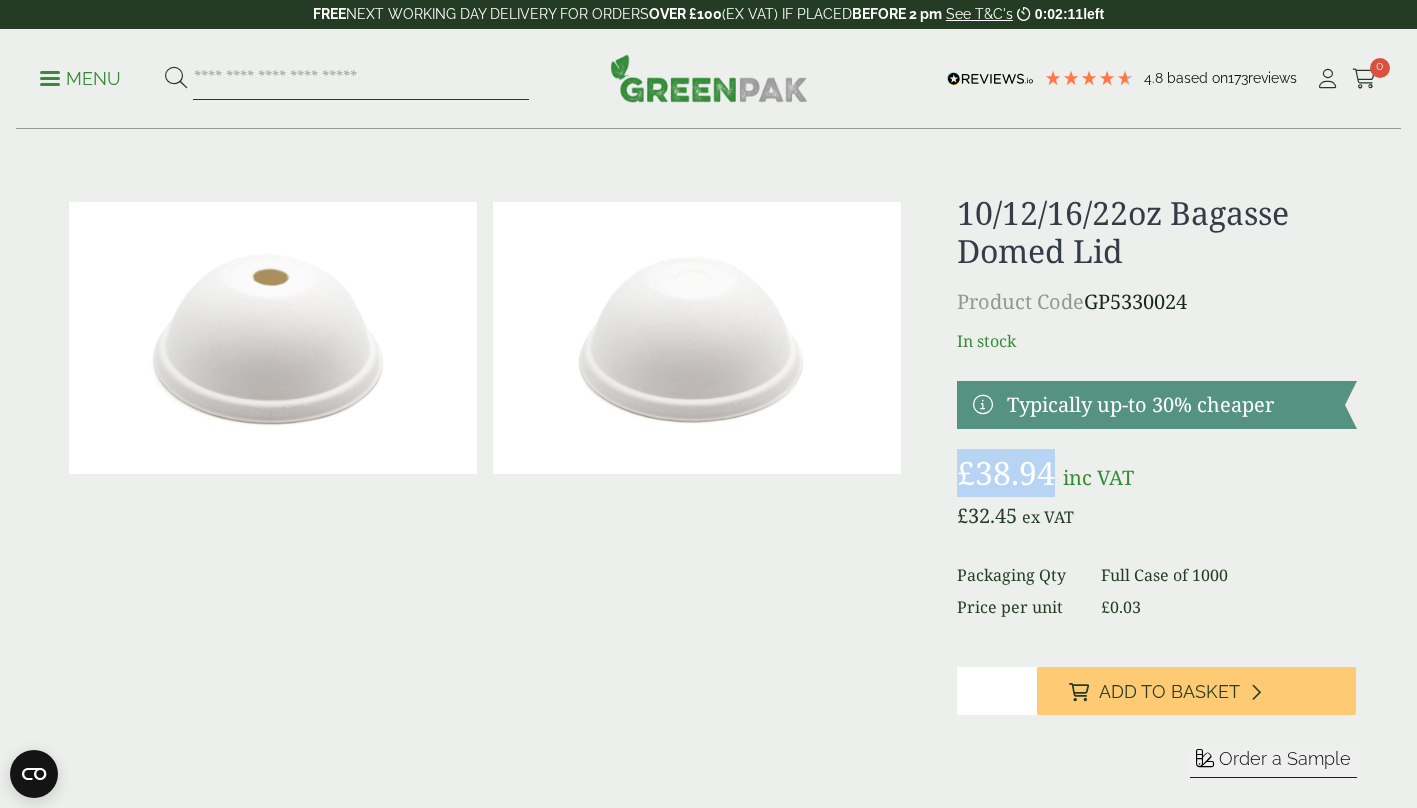 click at bounding box center [361, 79] 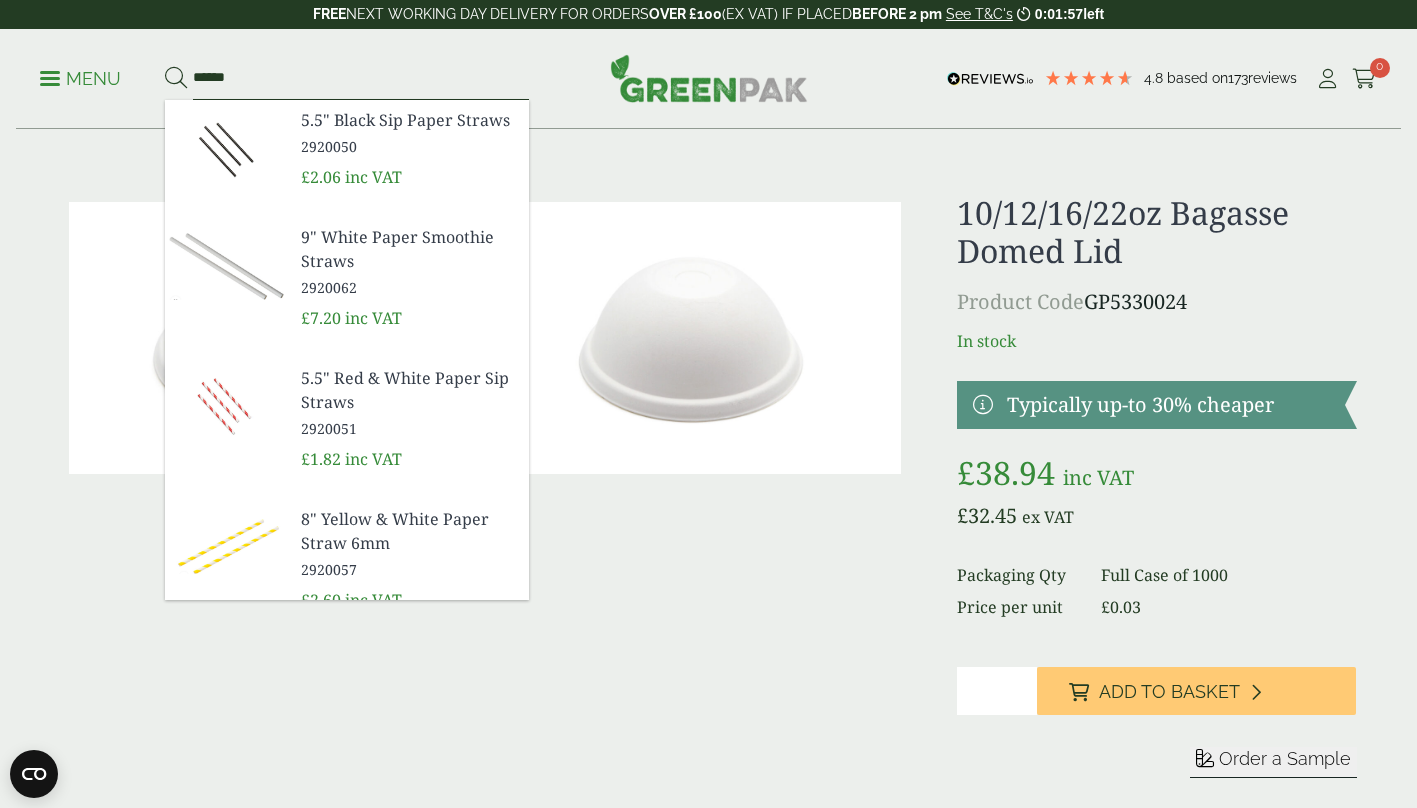 type on "******" 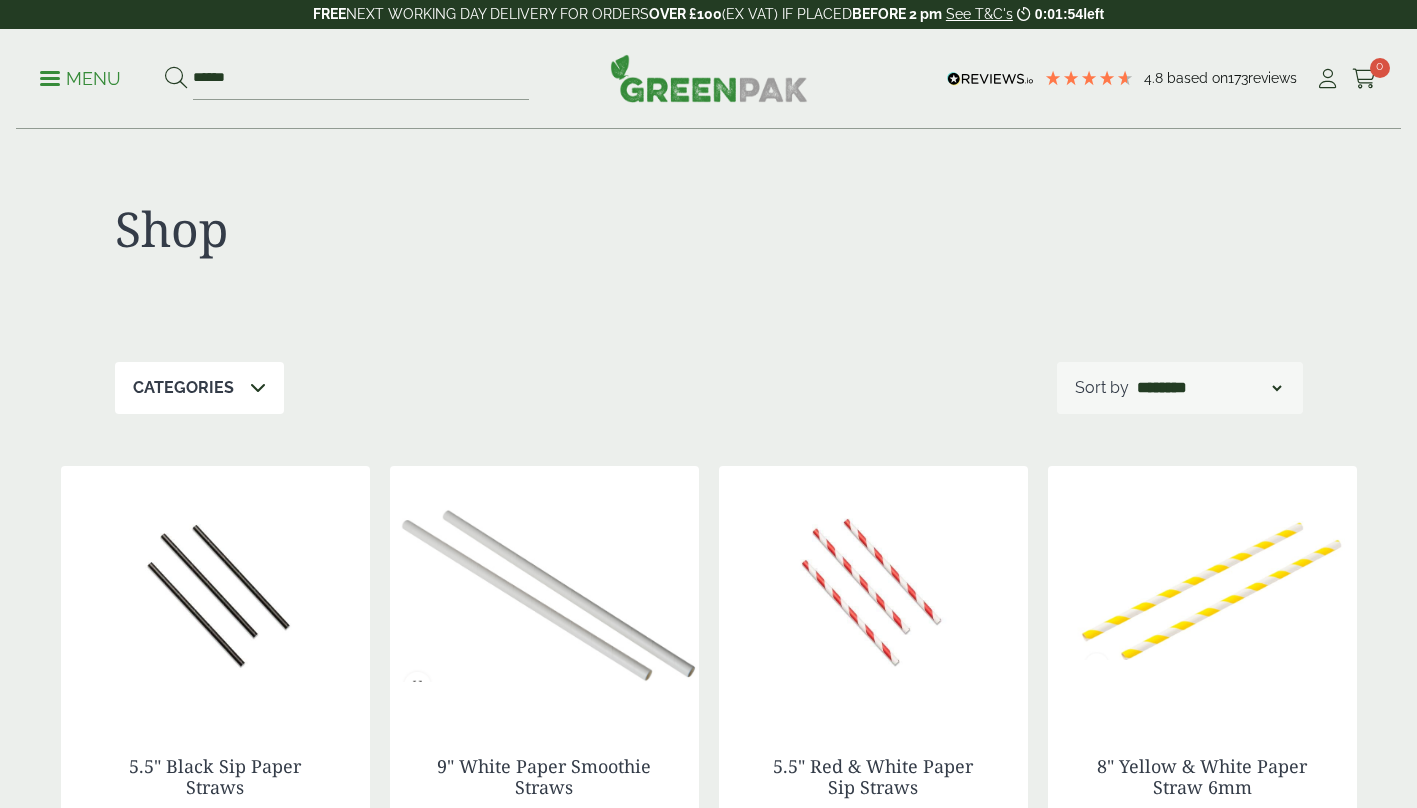 scroll, scrollTop: 0, scrollLeft: 0, axis: both 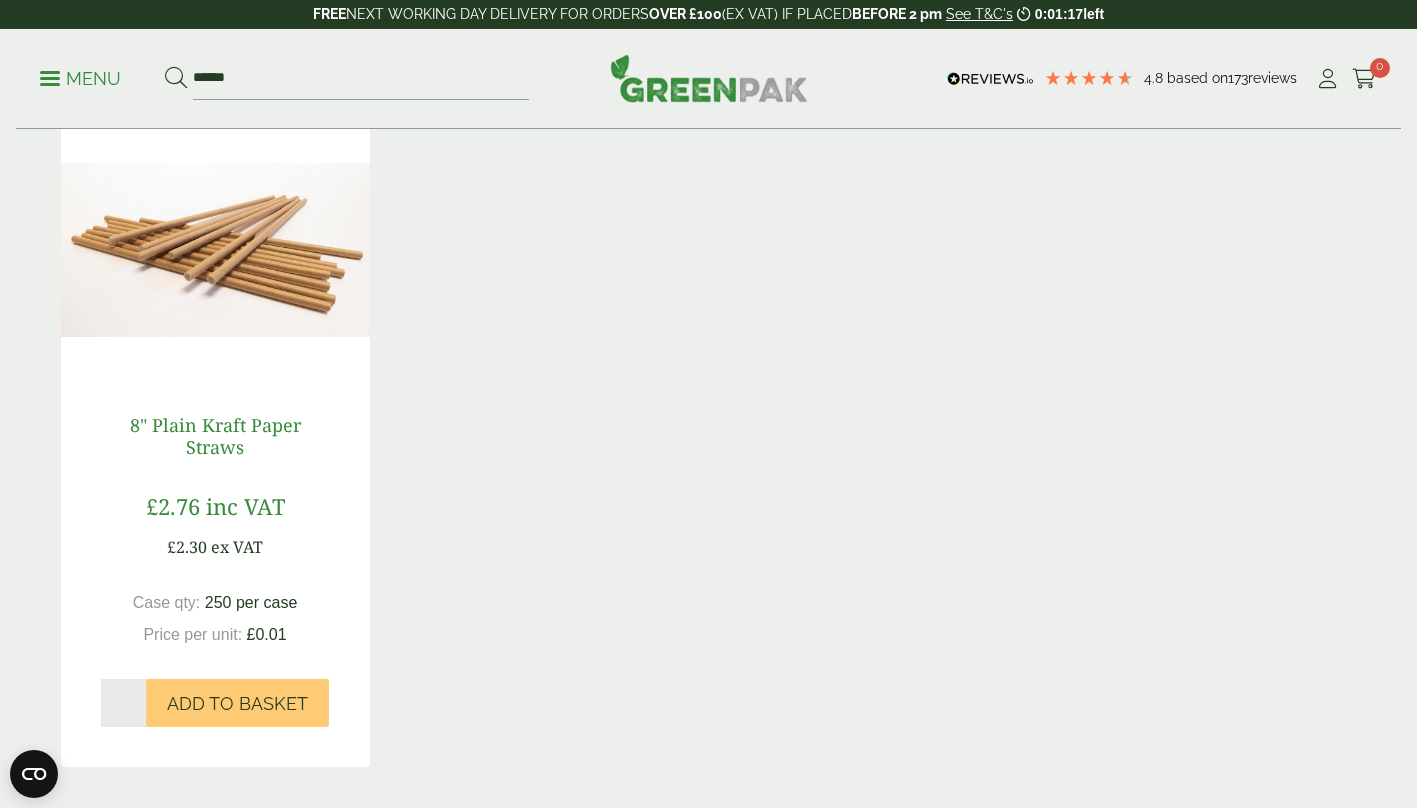 click on "8" Plain Kraft Paper Straws" at bounding box center [215, 436] 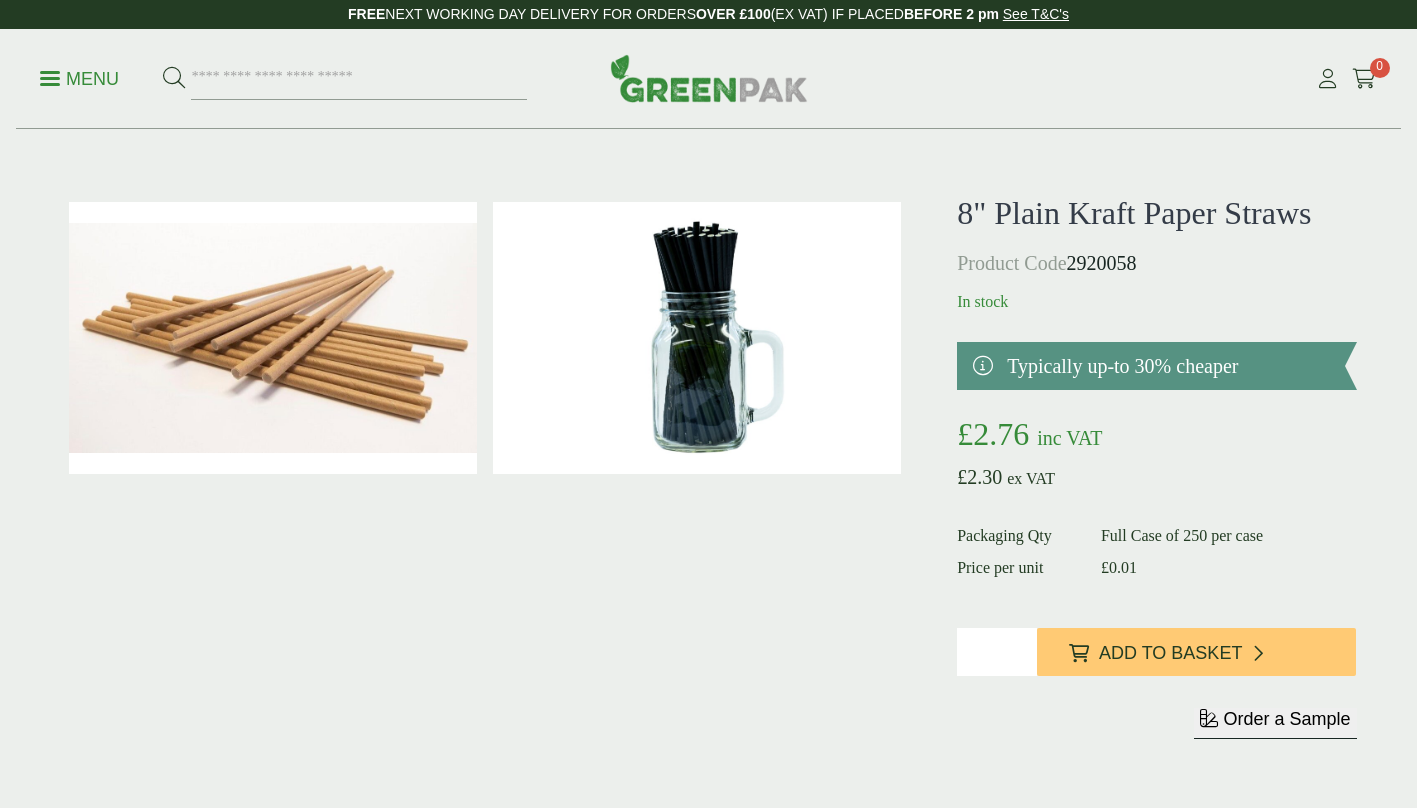 scroll, scrollTop: 0, scrollLeft: 0, axis: both 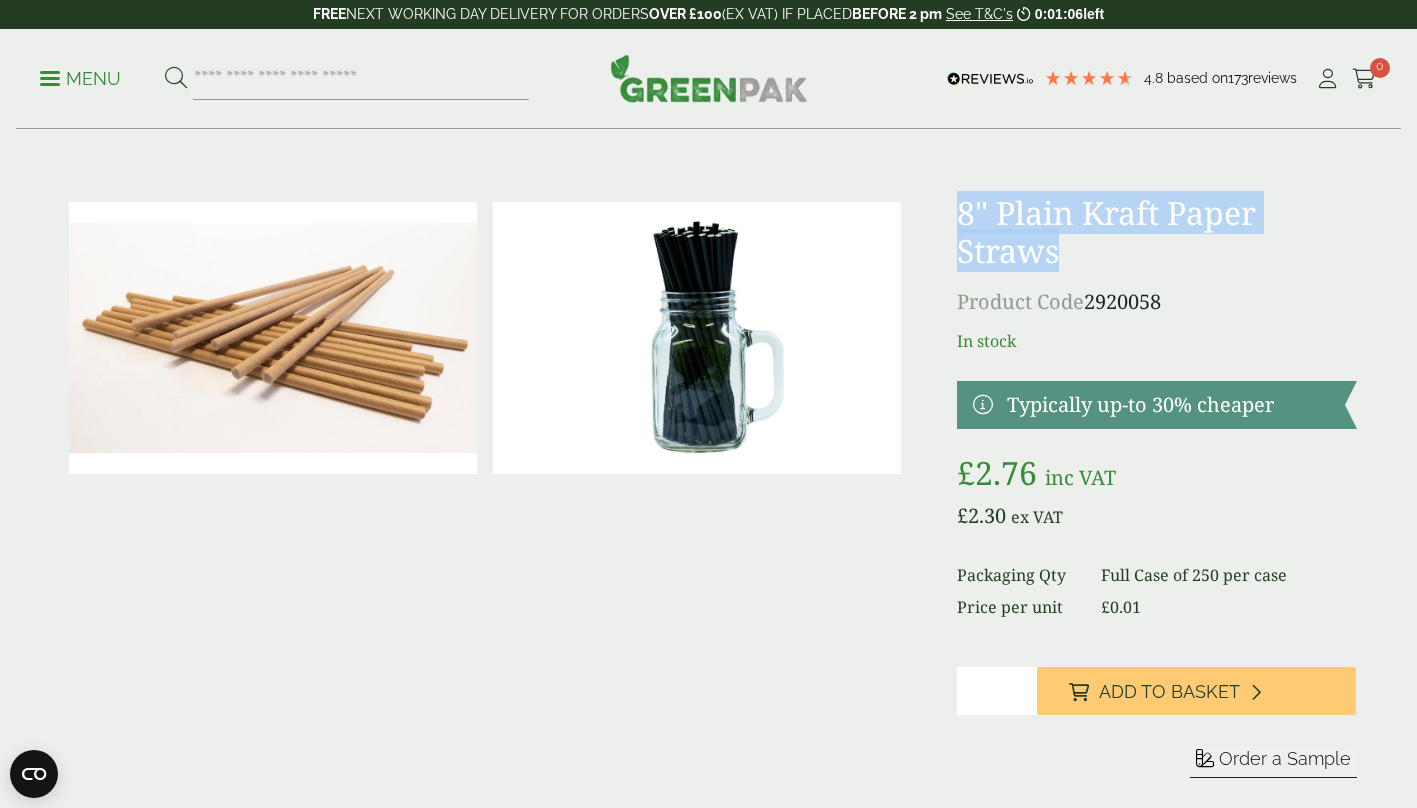 drag, startPoint x: 1024, startPoint y: 254, endPoint x: 956, endPoint y: 214, distance: 78.892334 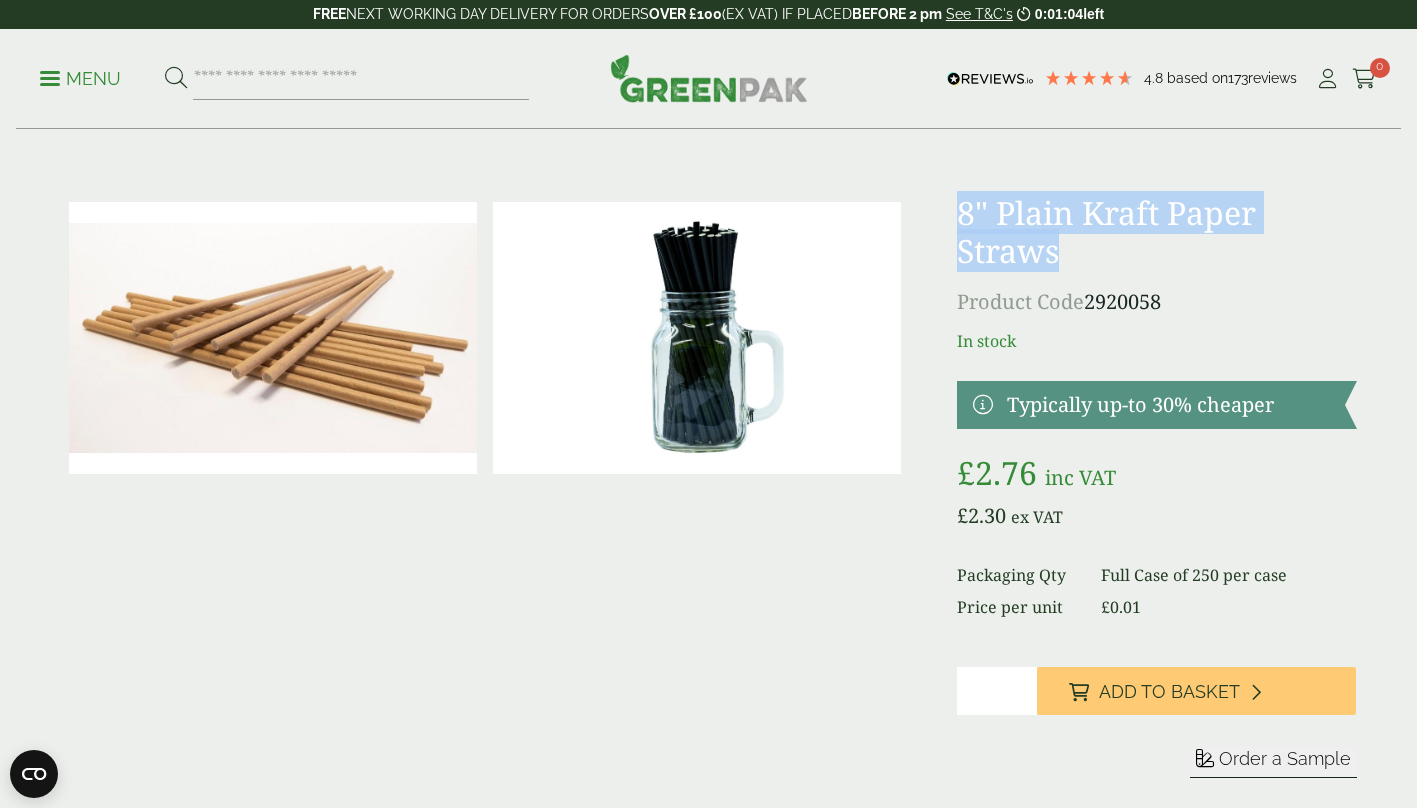 copy on "8" Plain Kraft Paper Straws" 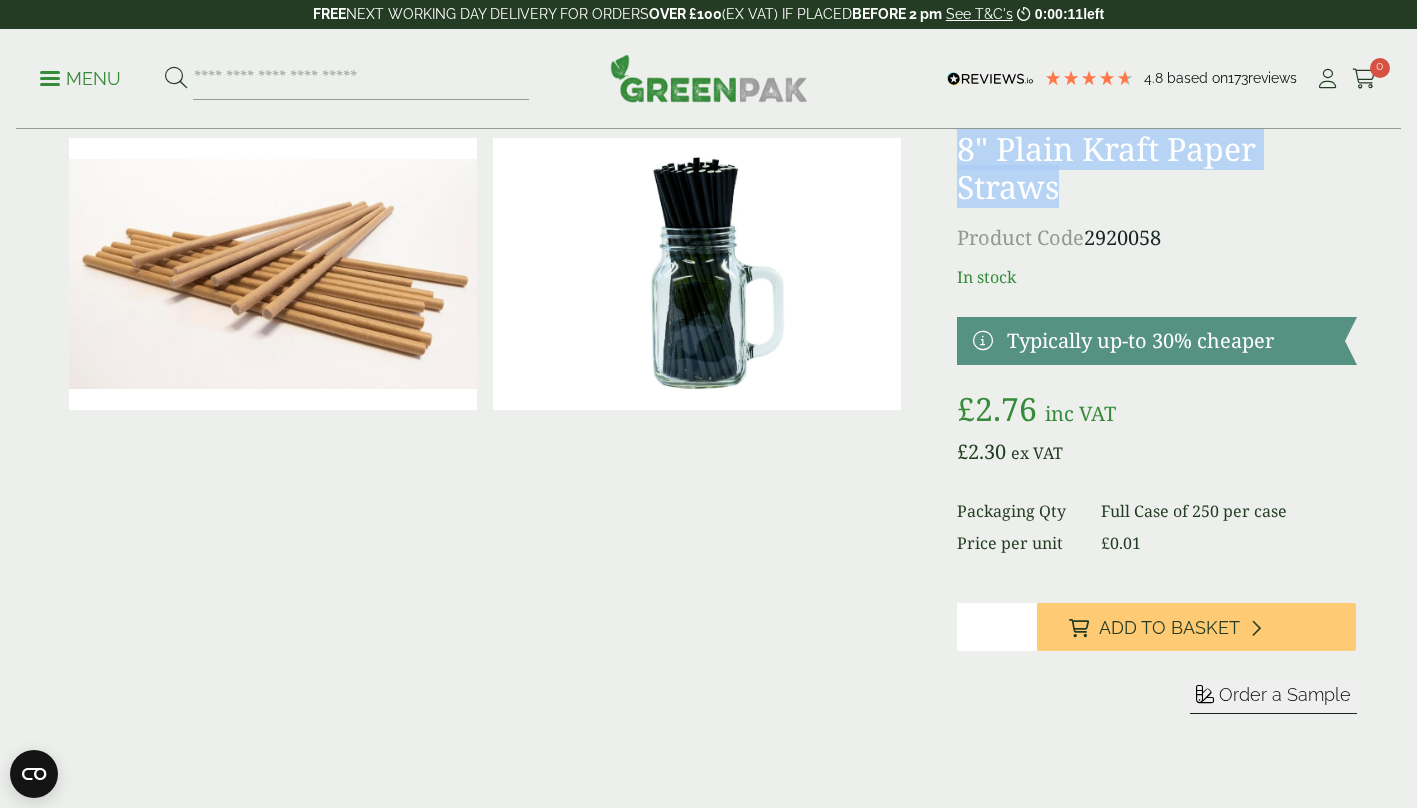 scroll, scrollTop: 0, scrollLeft: 0, axis: both 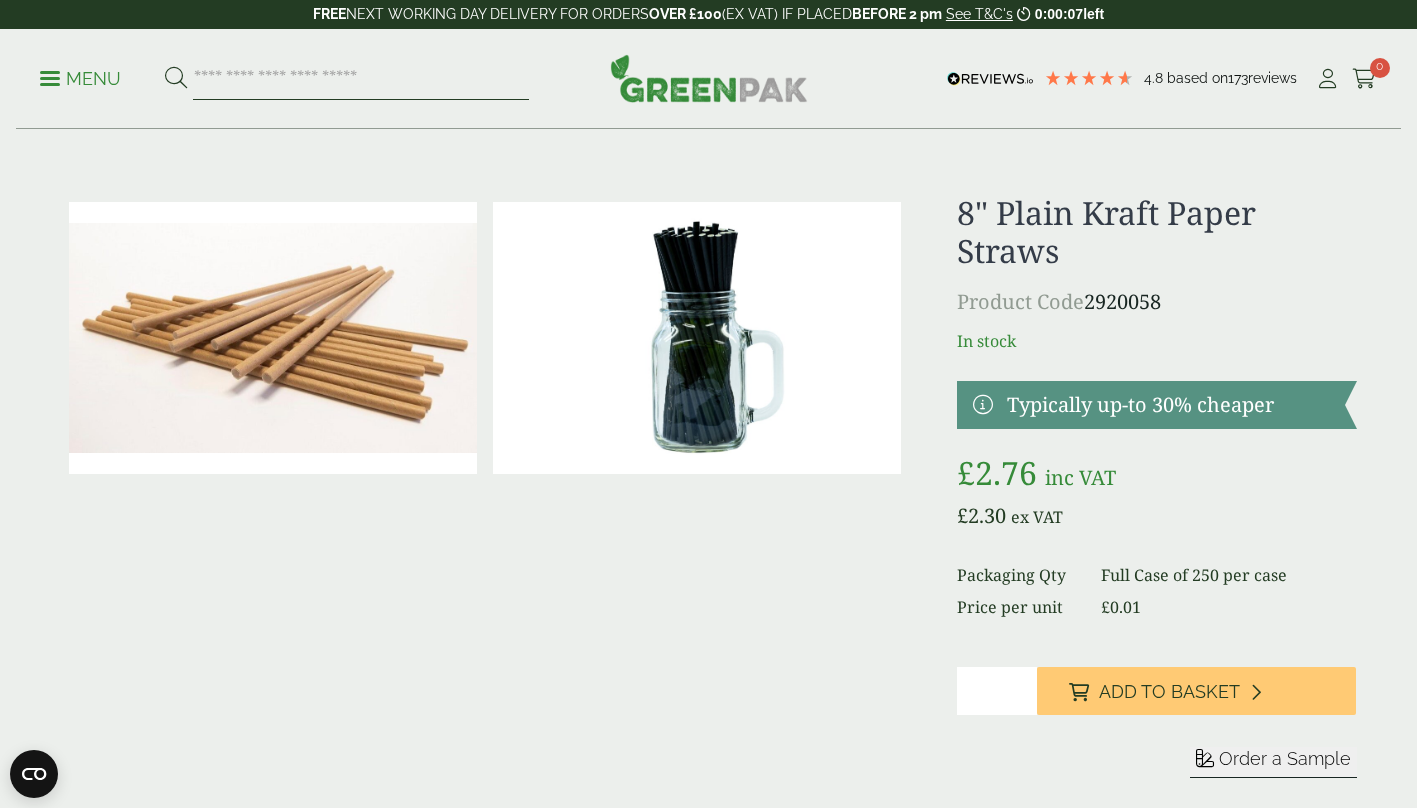 click at bounding box center [361, 79] 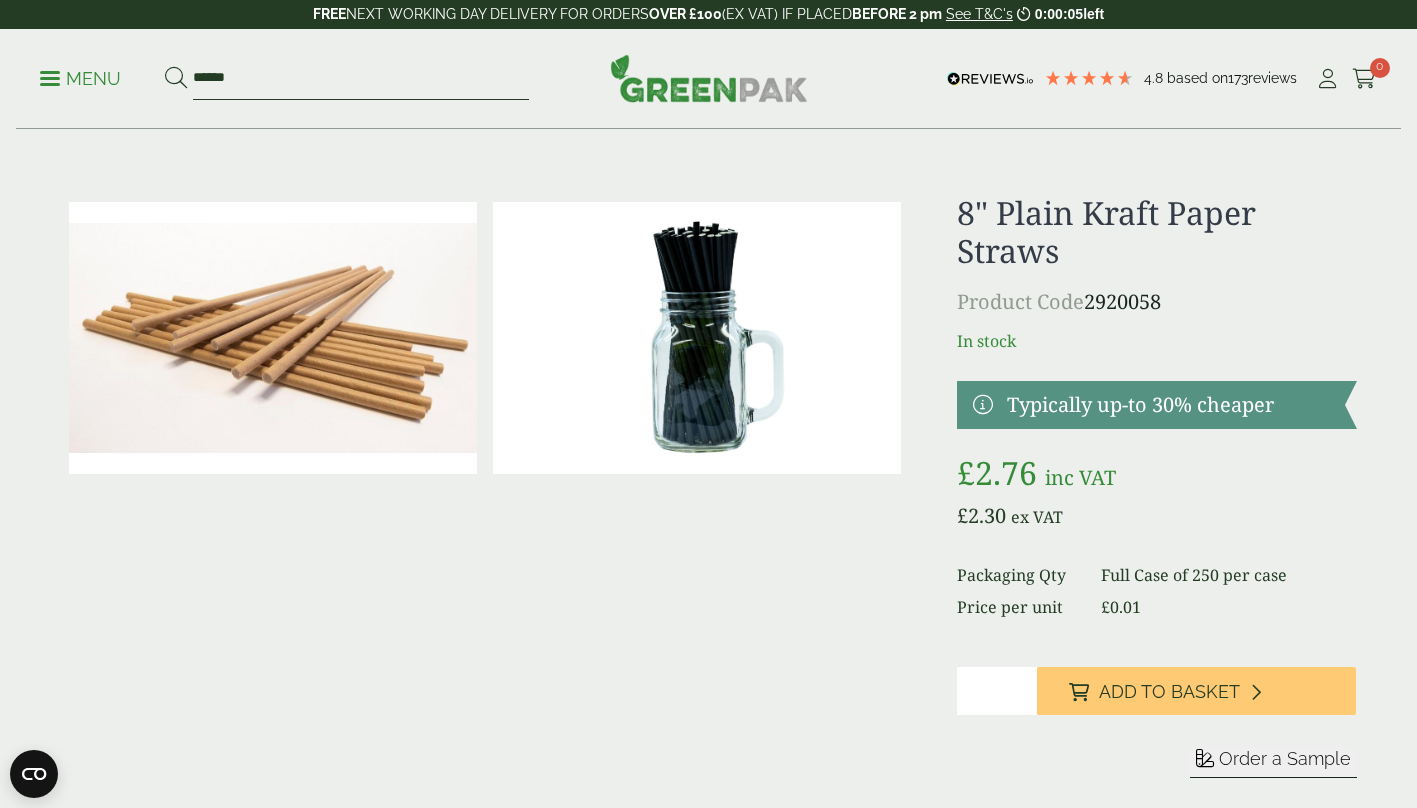type on "******" 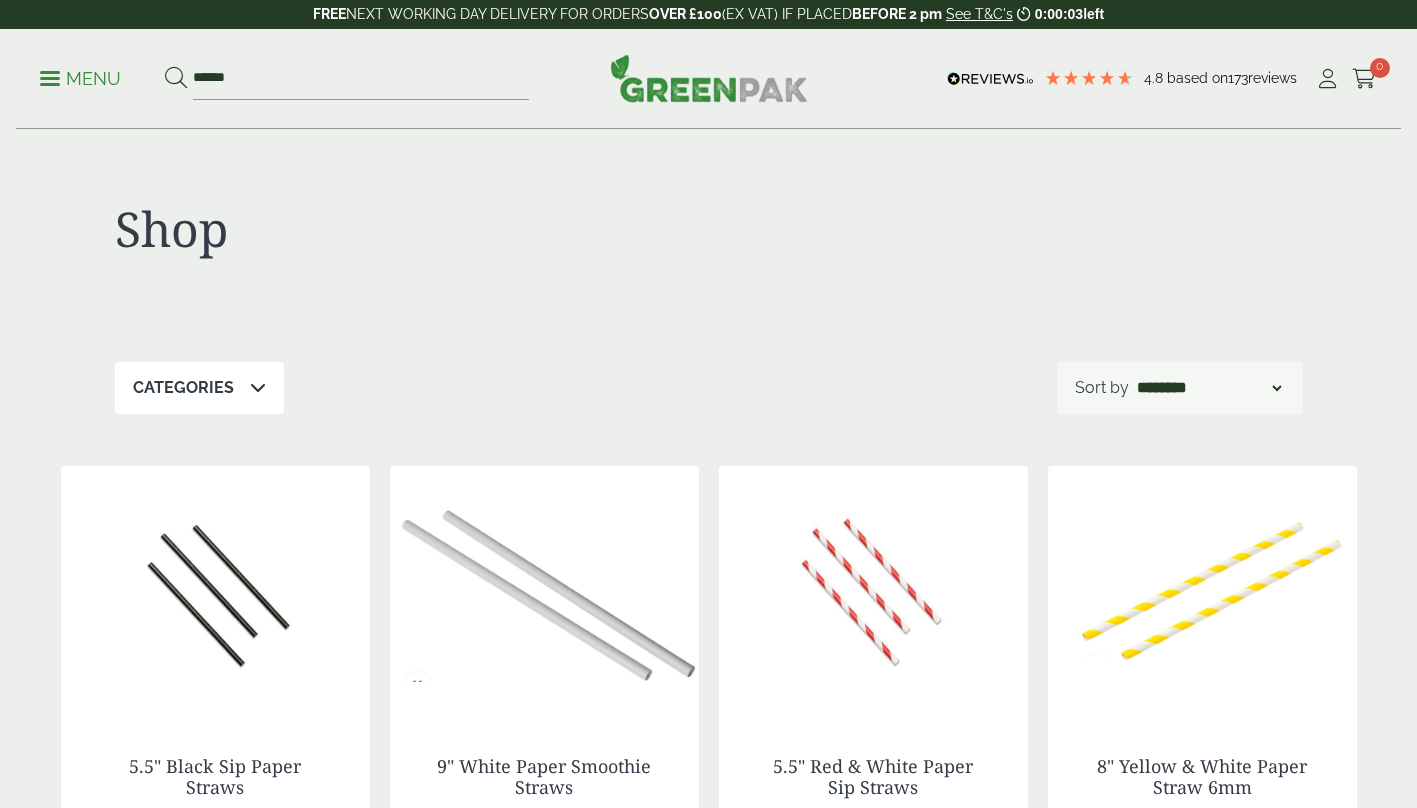 scroll, scrollTop: 0, scrollLeft: 0, axis: both 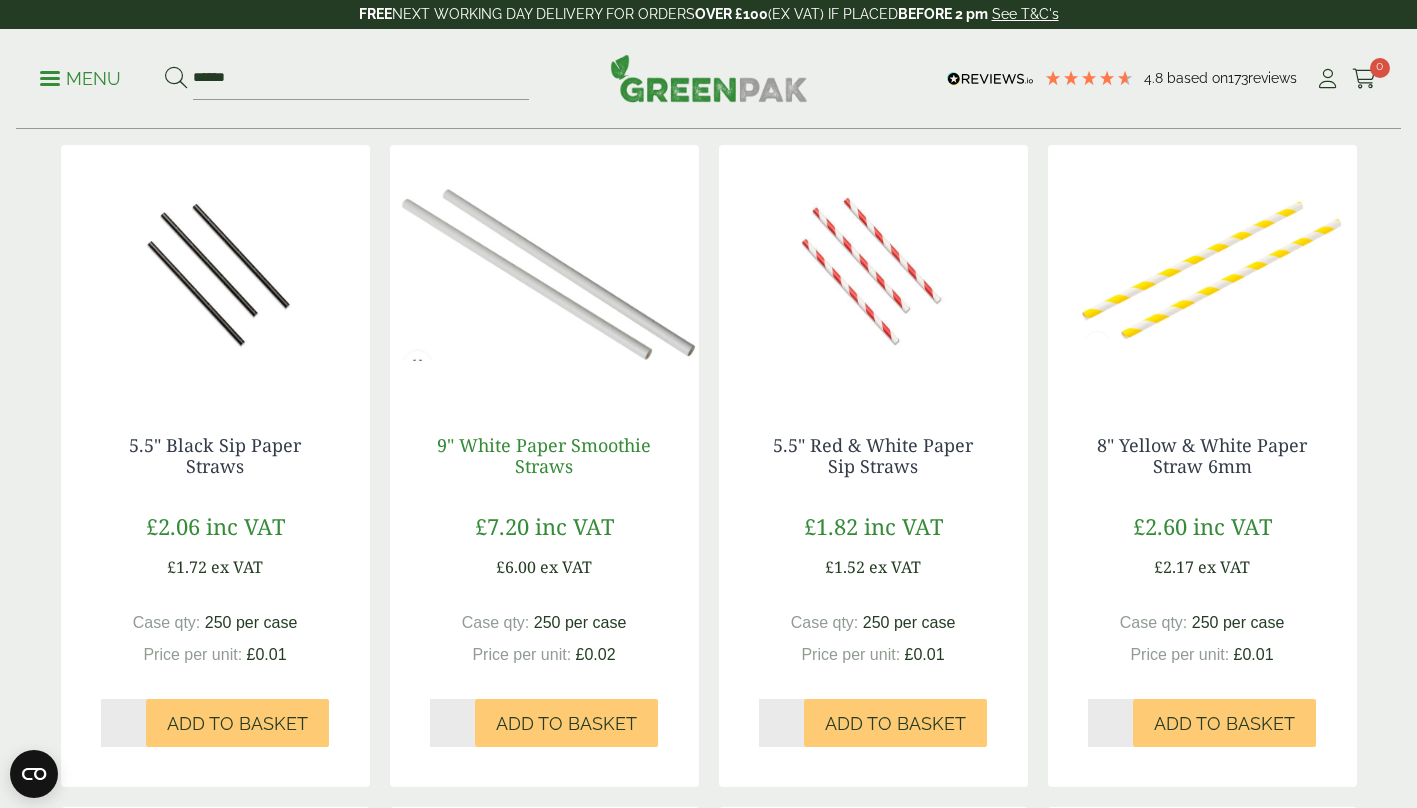 click on "9" White Paper Smoothie Straws" at bounding box center (544, 456) 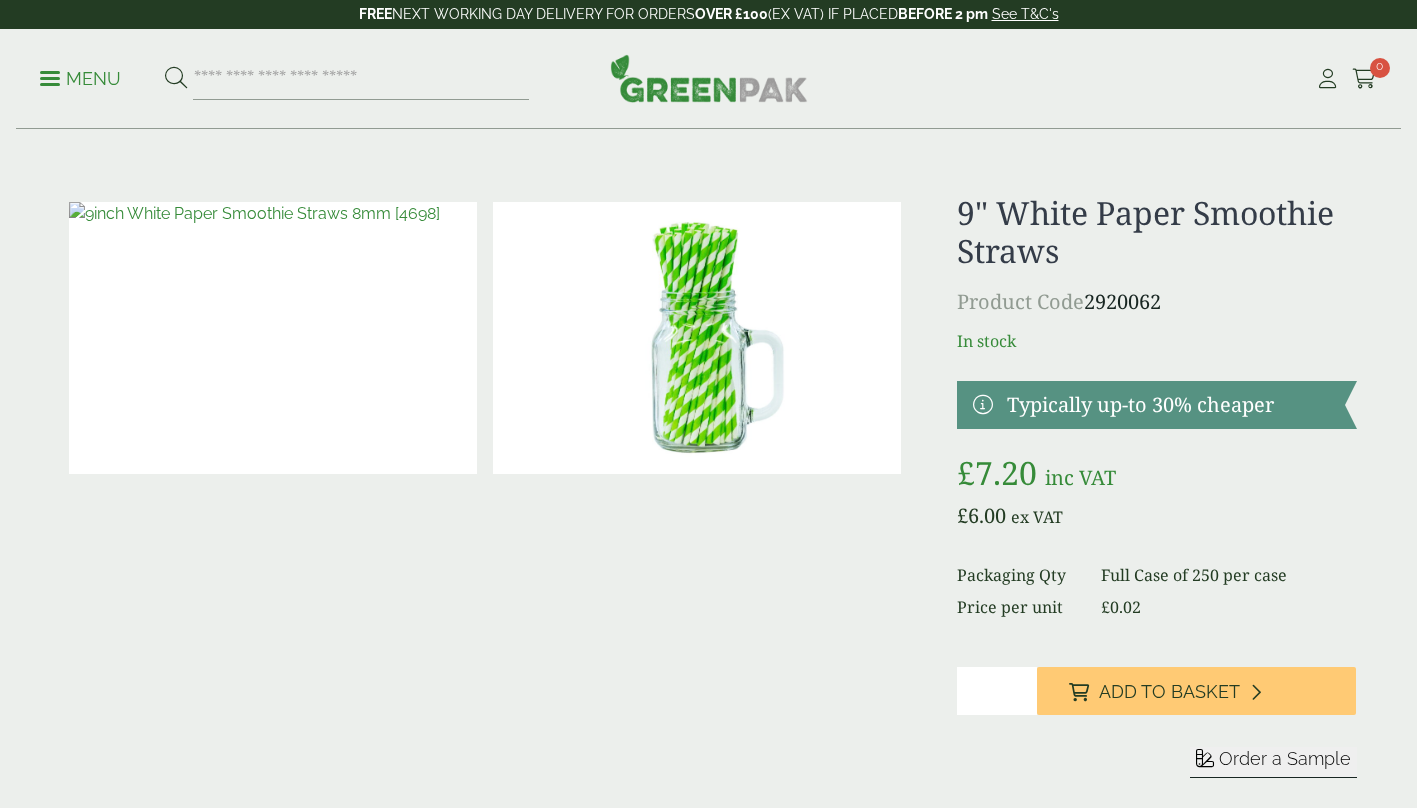 scroll, scrollTop: 0, scrollLeft: 0, axis: both 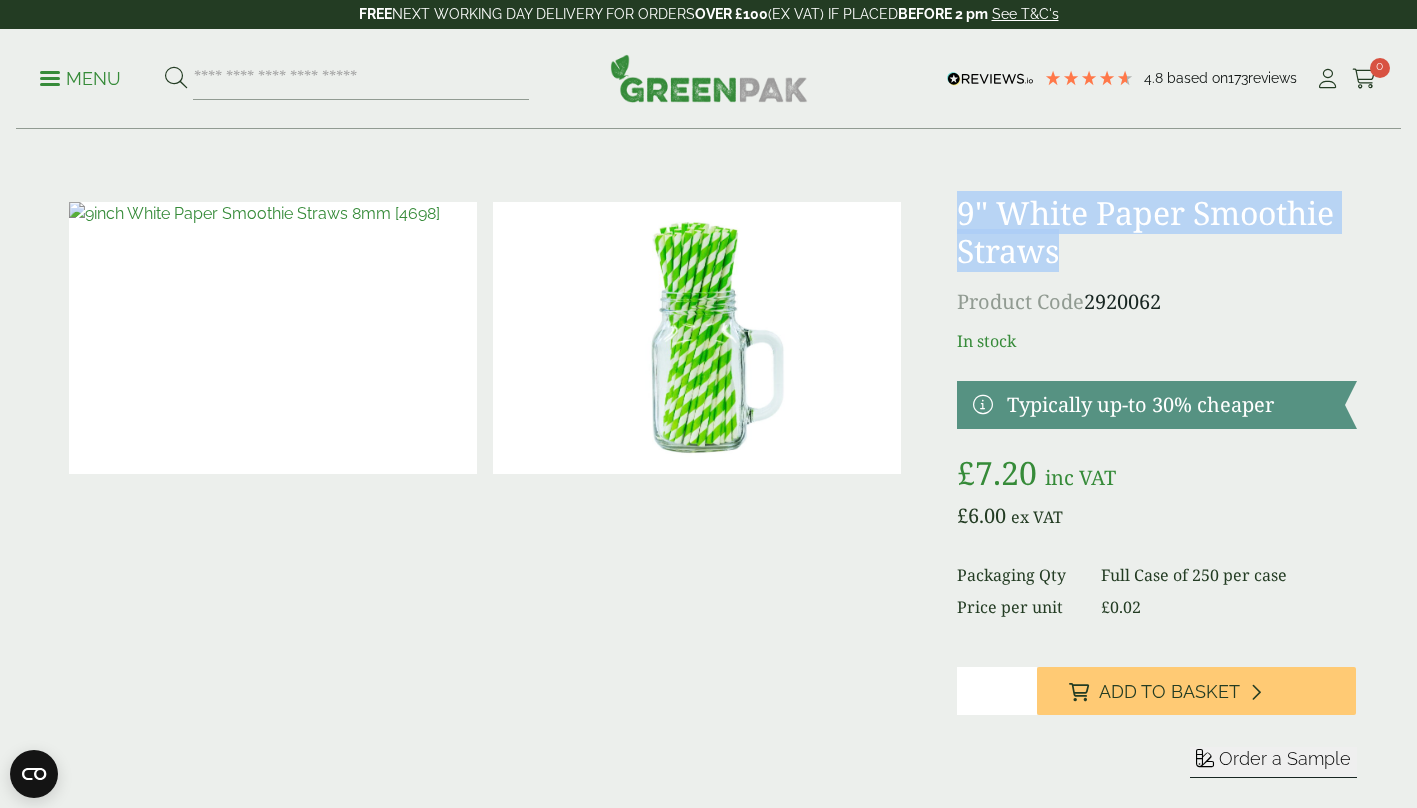 drag, startPoint x: 1068, startPoint y: 254, endPoint x: 958, endPoint y: 214, distance: 117.047 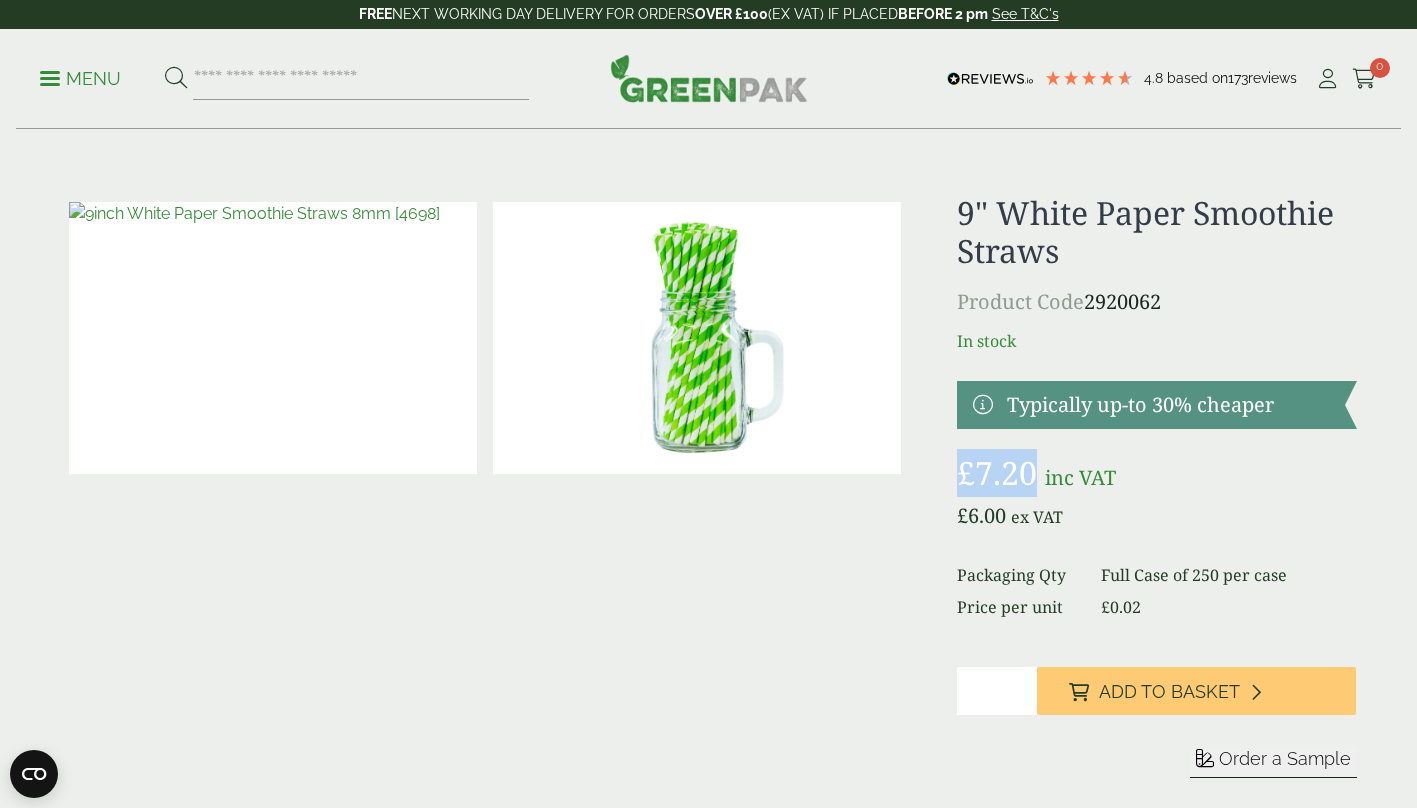 drag, startPoint x: 1033, startPoint y: 481, endPoint x: 962, endPoint y: 471, distance: 71.70077 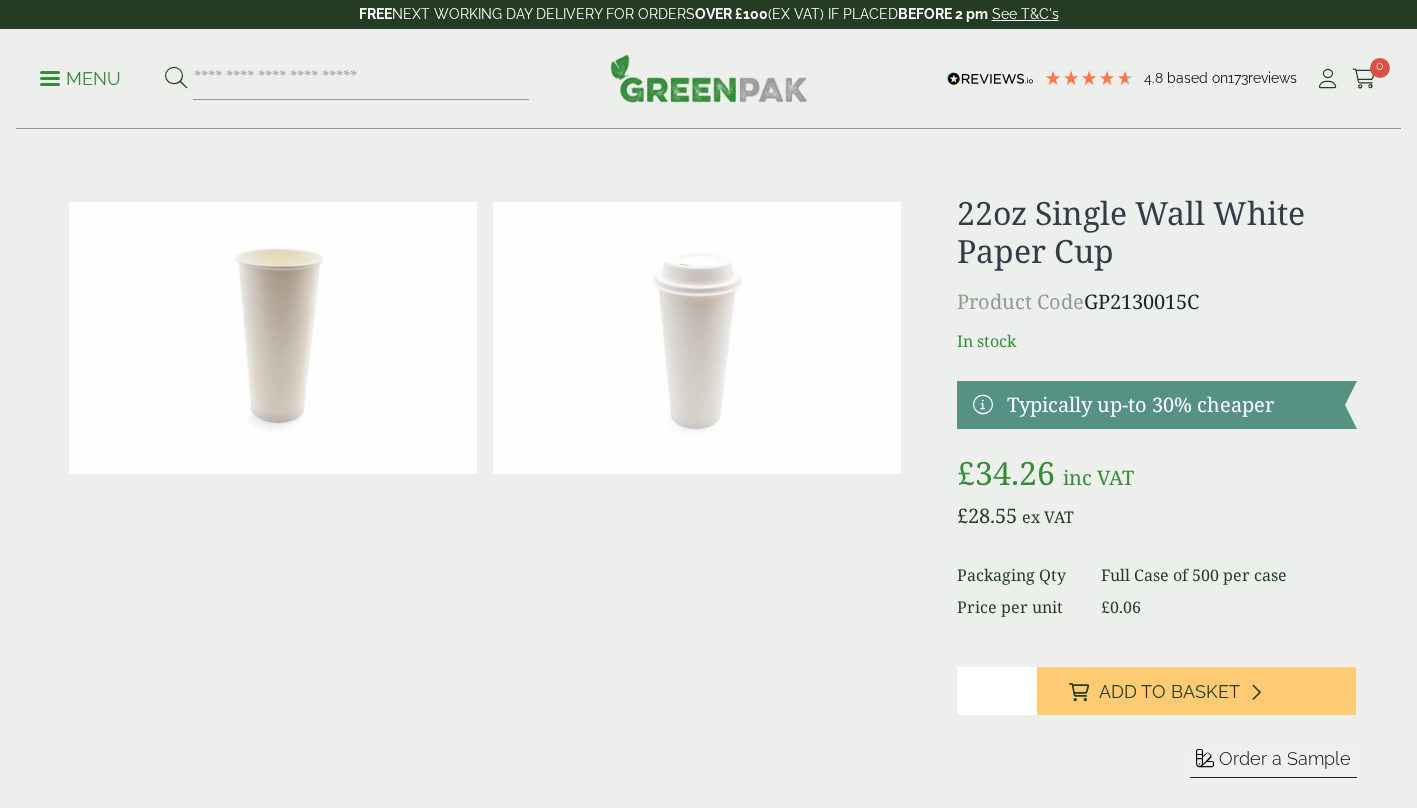 scroll, scrollTop: 0, scrollLeft: 0, axis: both 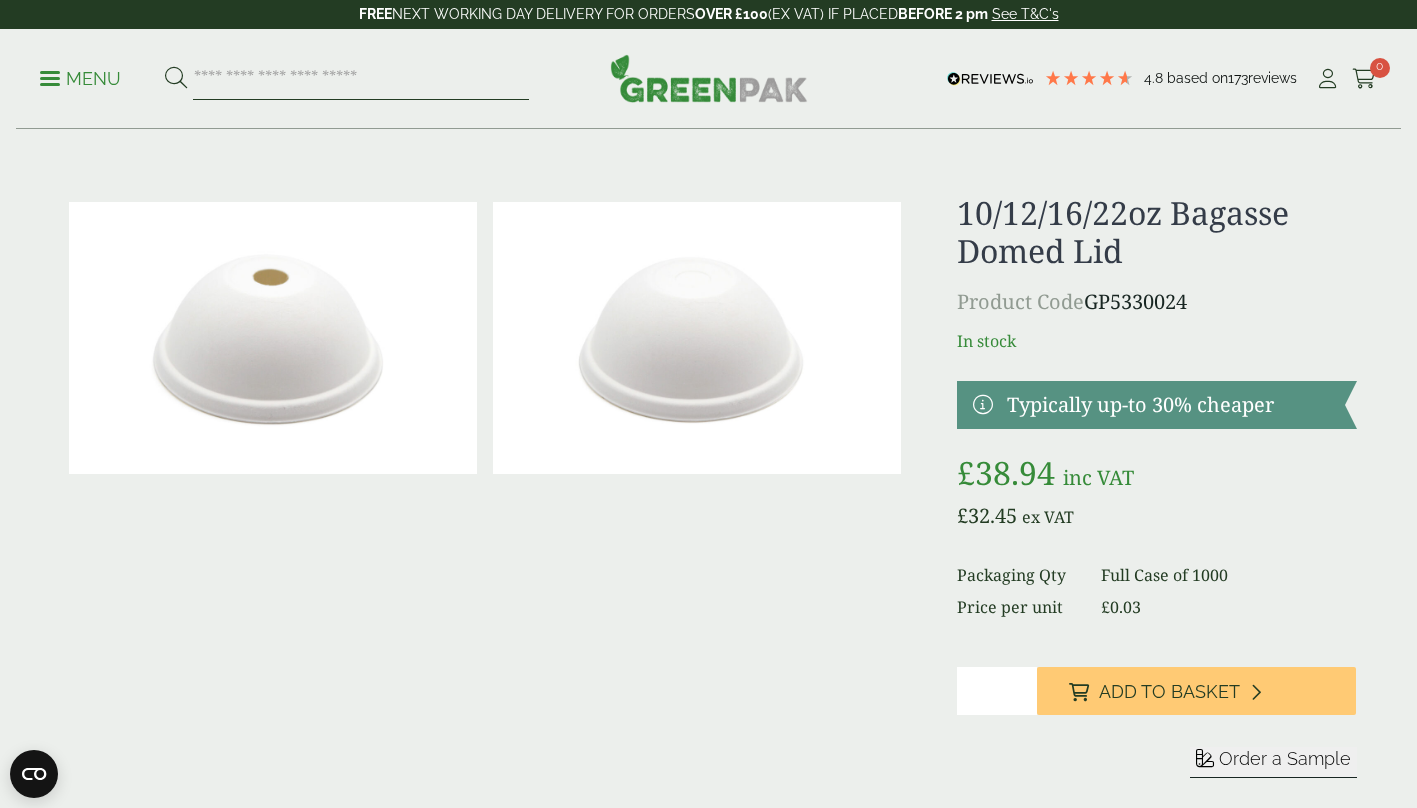 click at bounding box center [361, 79] 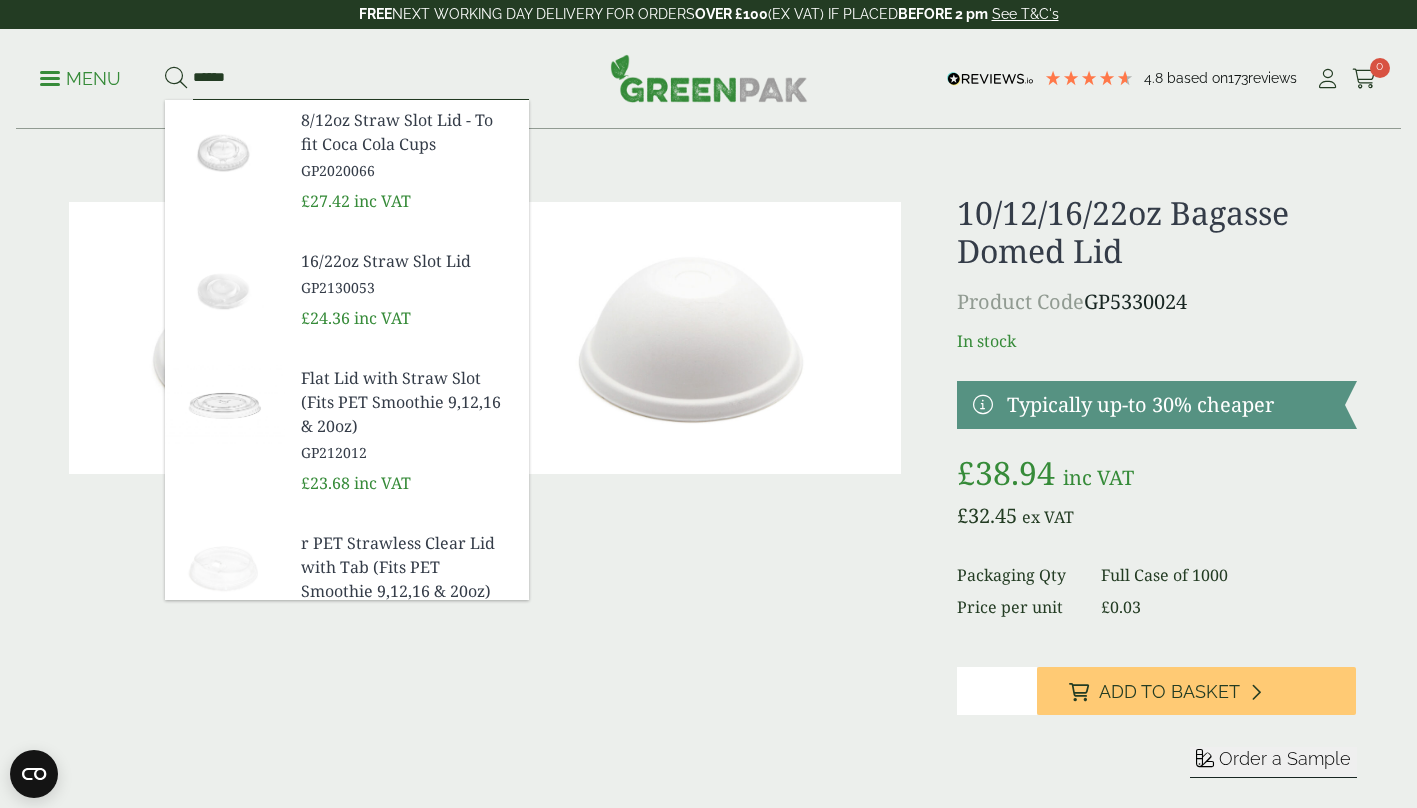 type on "******" 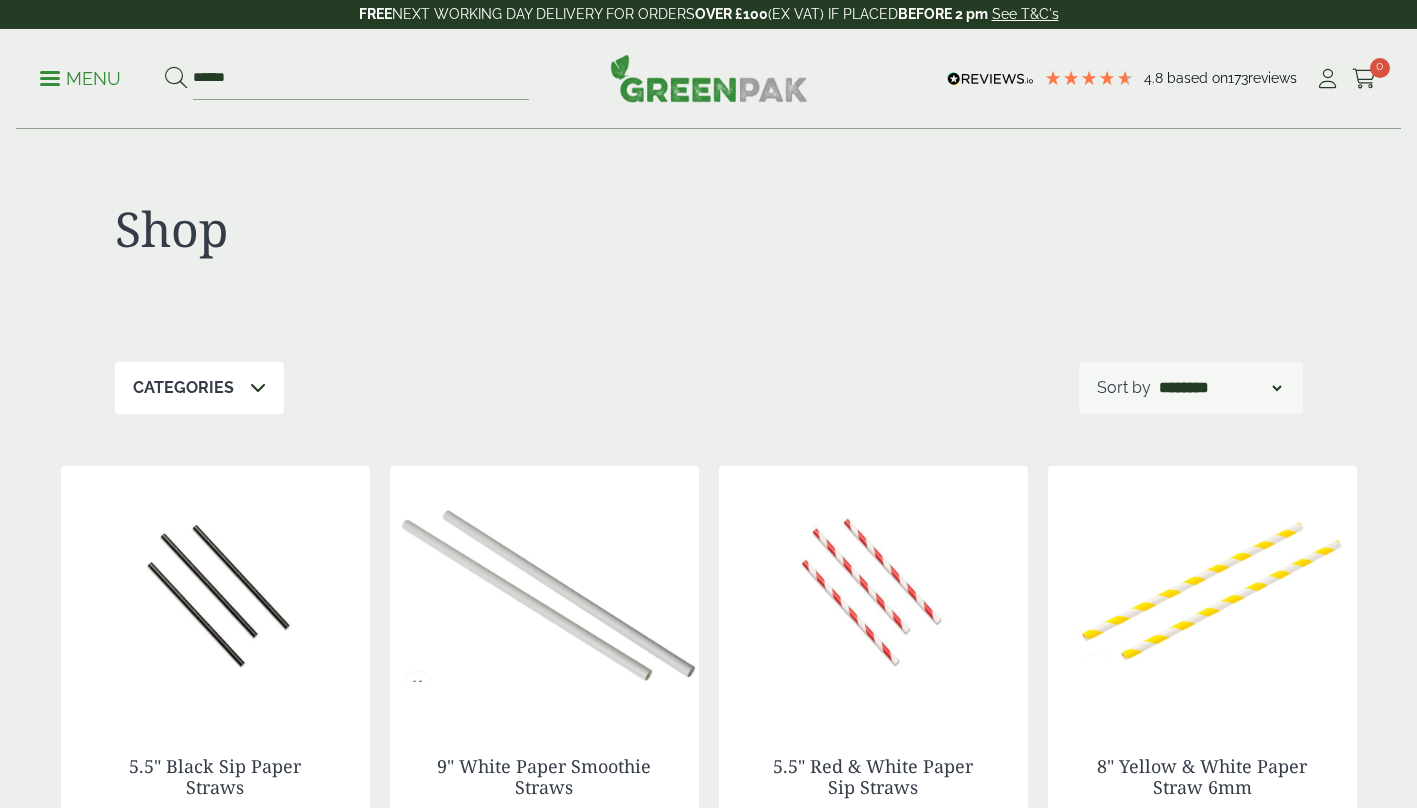 scroll, scrollTop: 0, scrollLeft: 0, axis: both 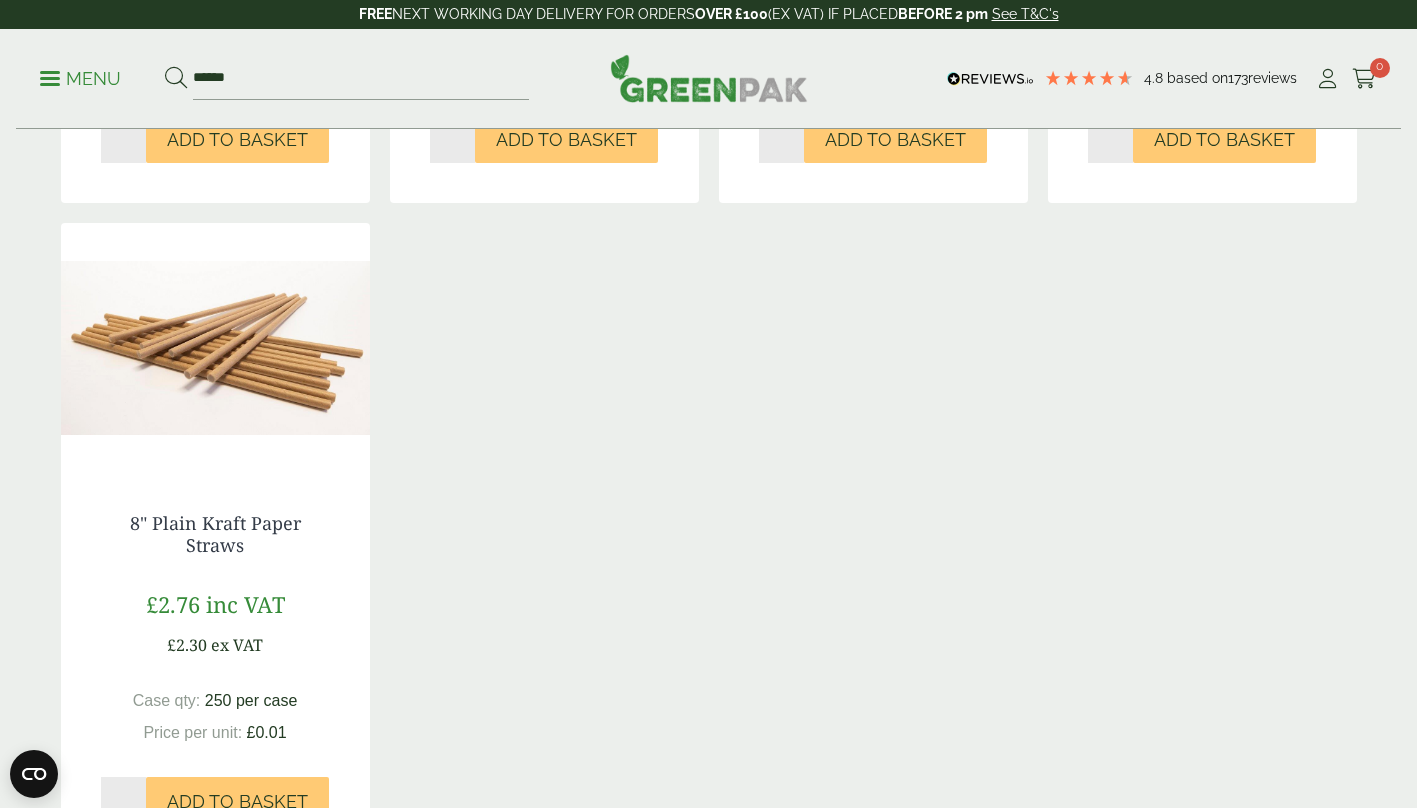 click at bounding box center (215, 348) 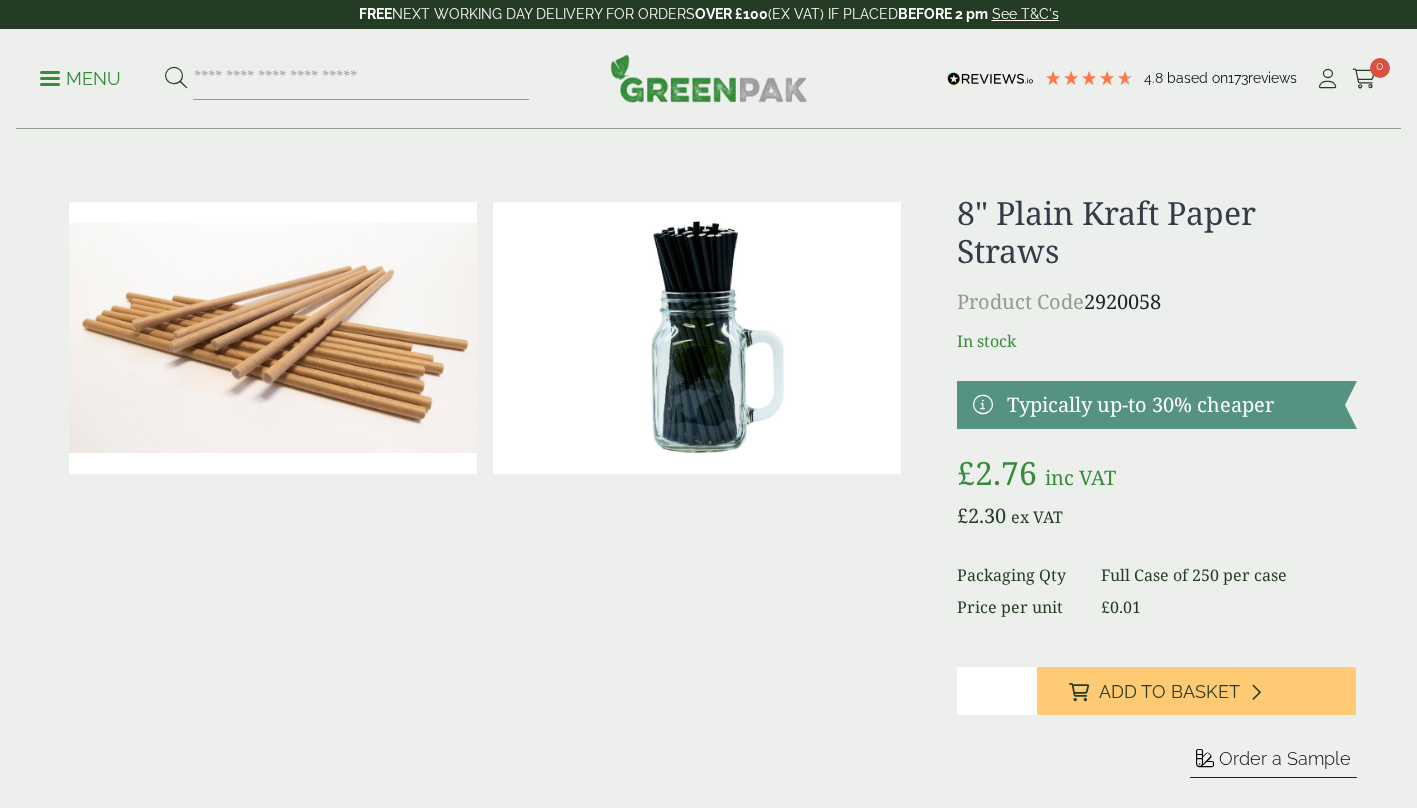 scroll, scrollTop: 0, scrollLeft: 0, axis: both 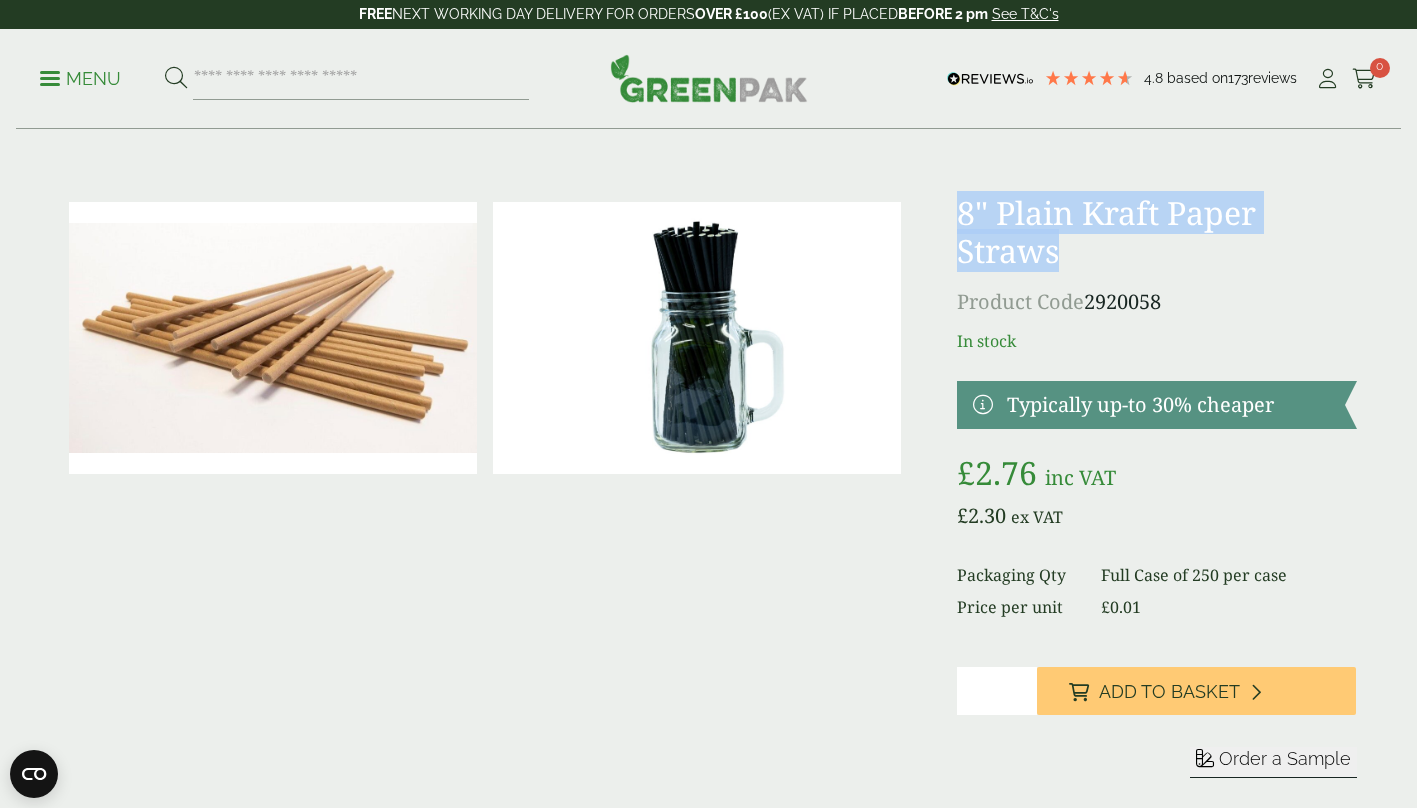 drag, startPoint x: 1071, startPoint y: 250, endPoint x: 961, endPoint y: 196, distance: 122.53979 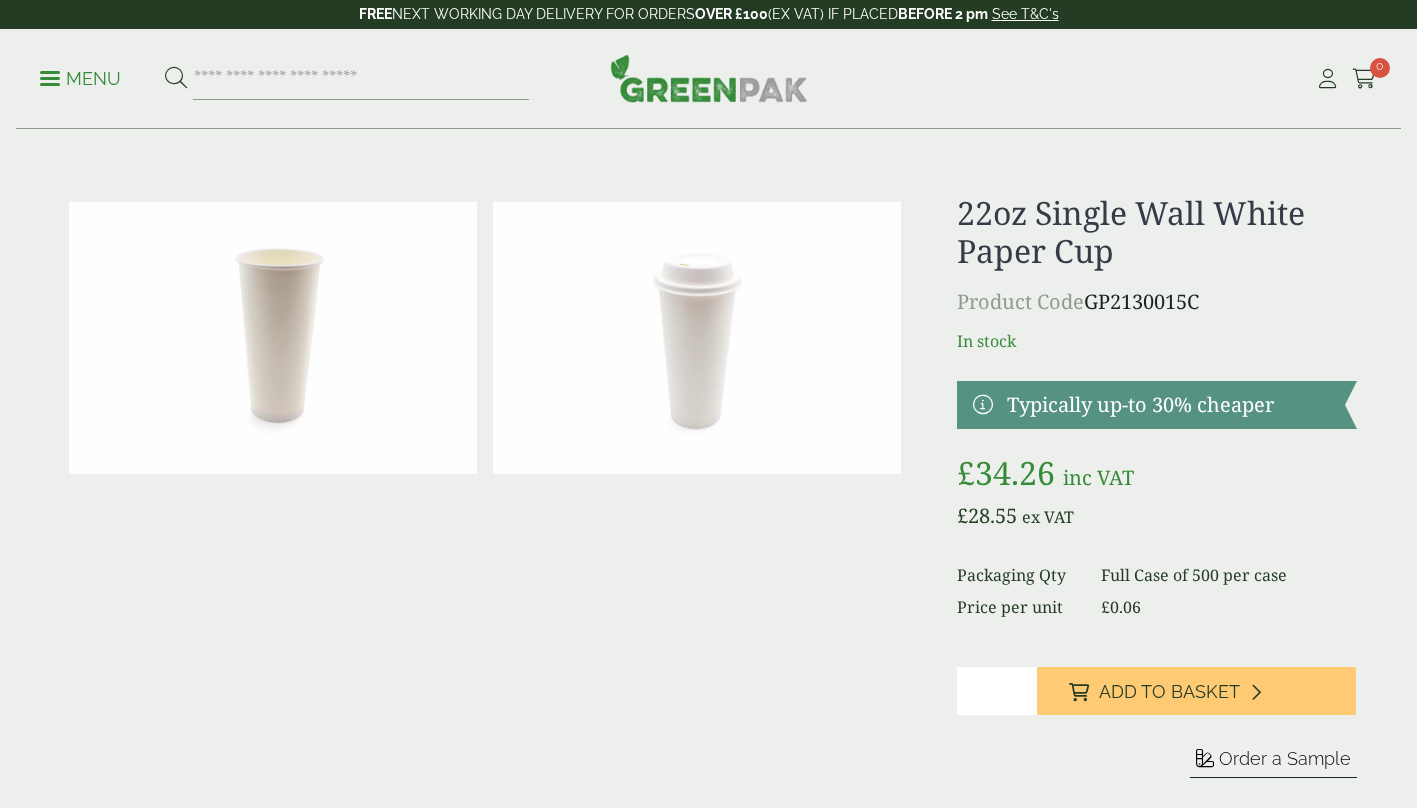 scroll, scrollTop: 0, scrollLeft: 0, axis: both 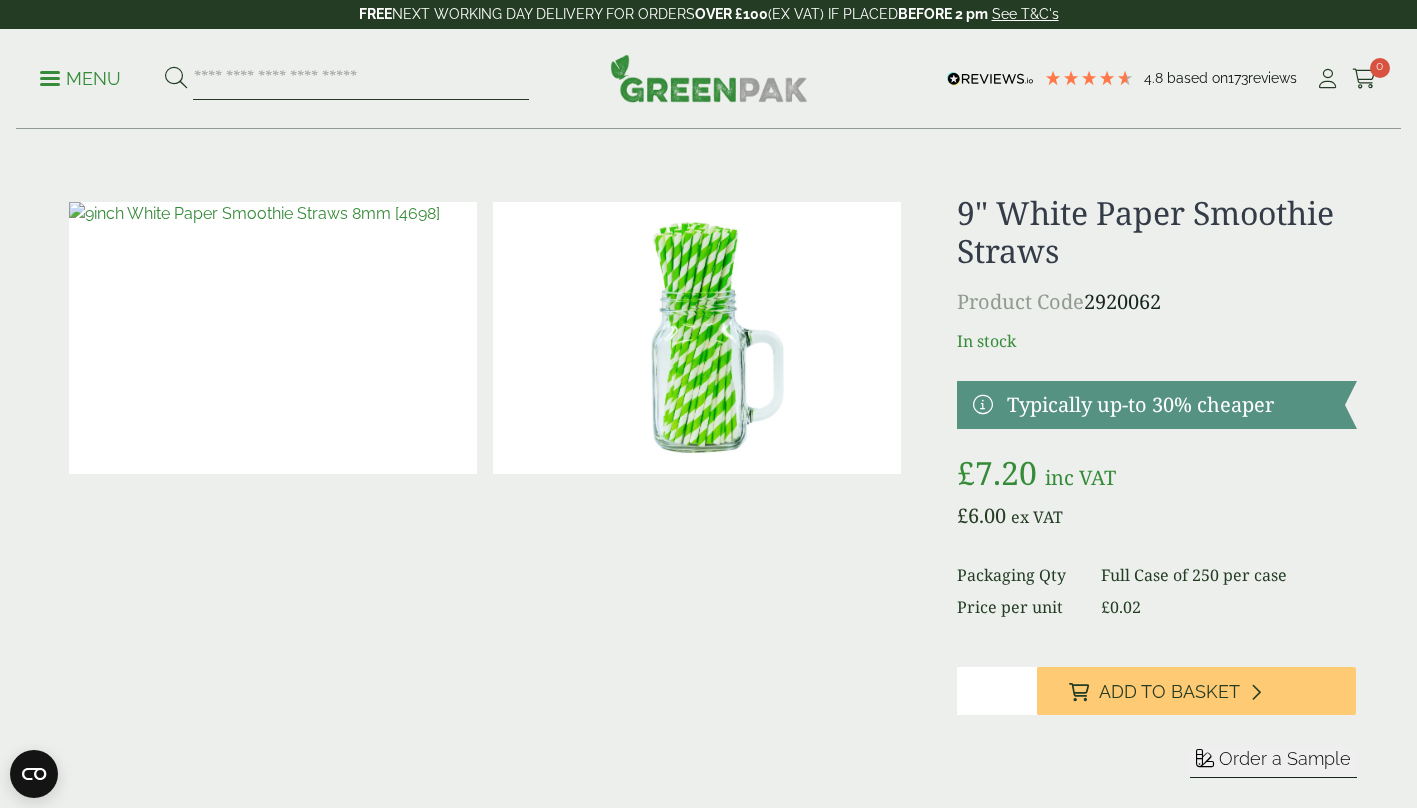 click at bounding box center [361, 79] 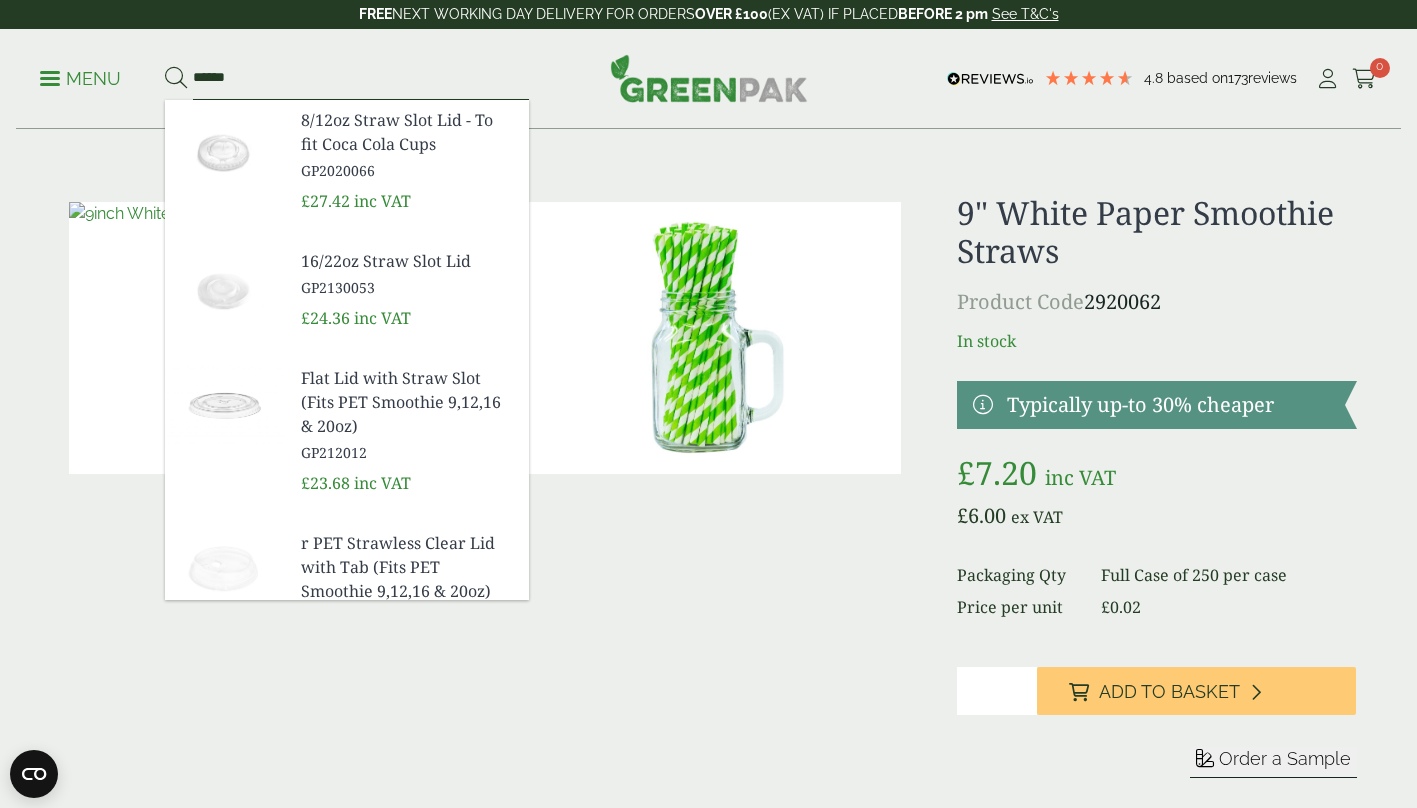 type on "******" 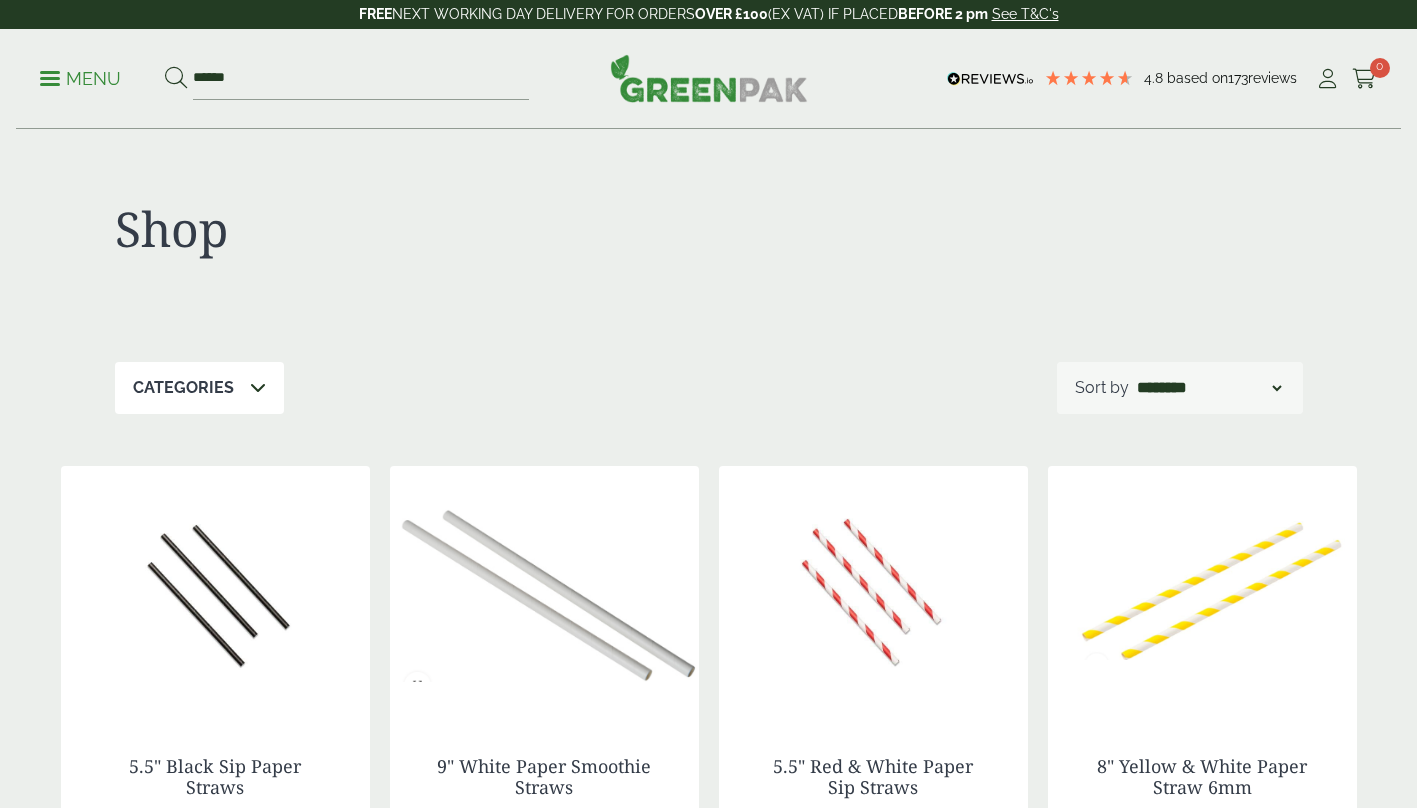 scroll, scrollTop: 0, scrollLeft: 0, axis: both 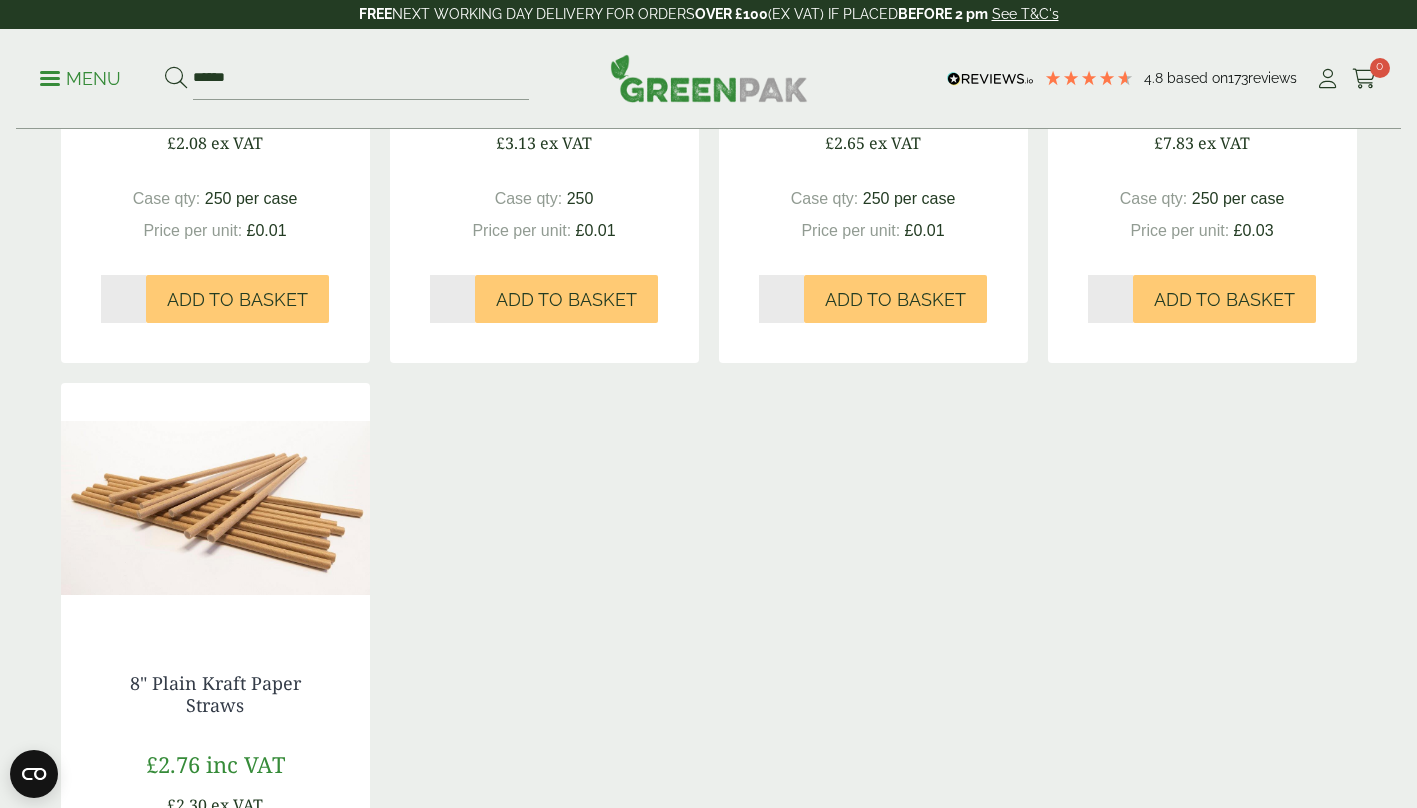 click at bounding box center (215, 508) 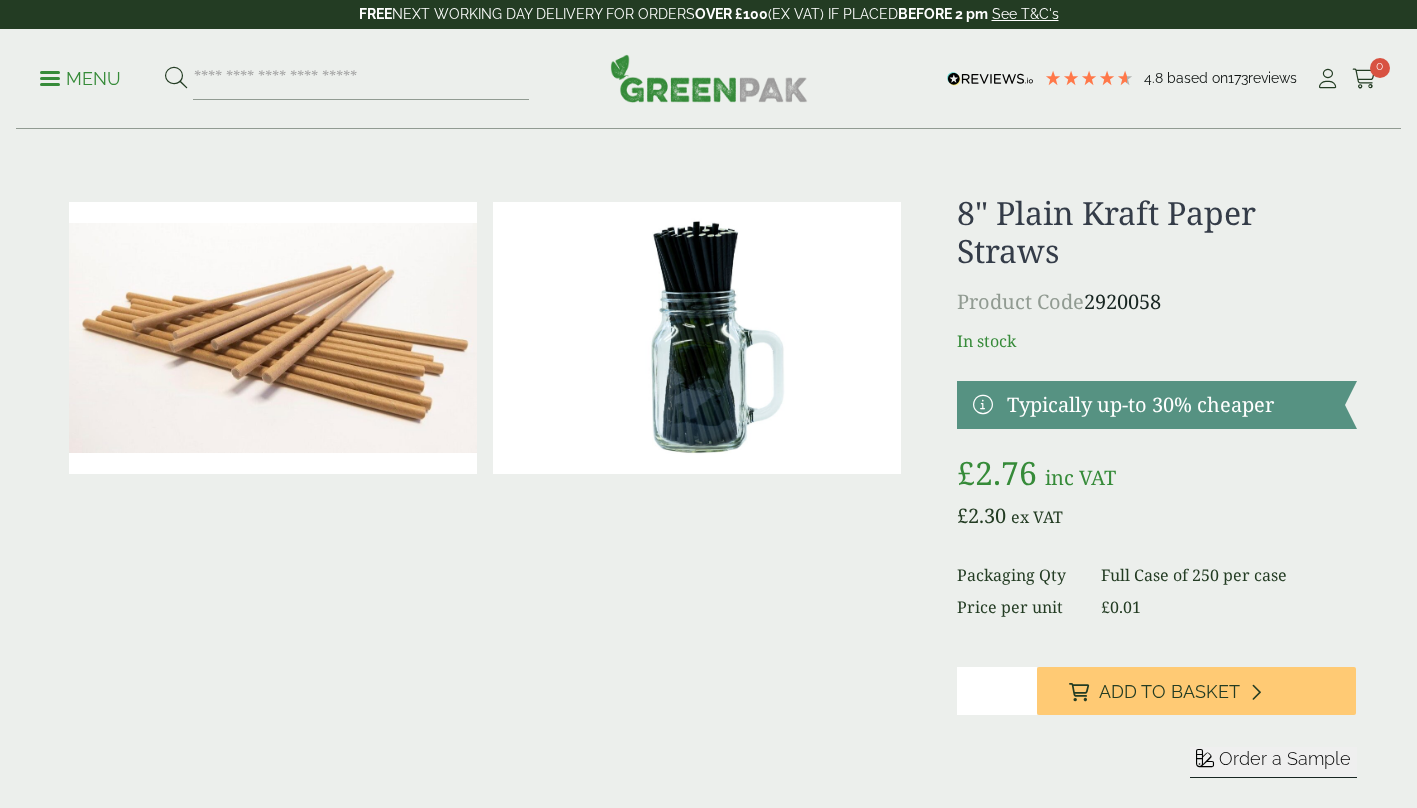 scroll, scrollTop: 0, scrollLeft: 0, axis: both 